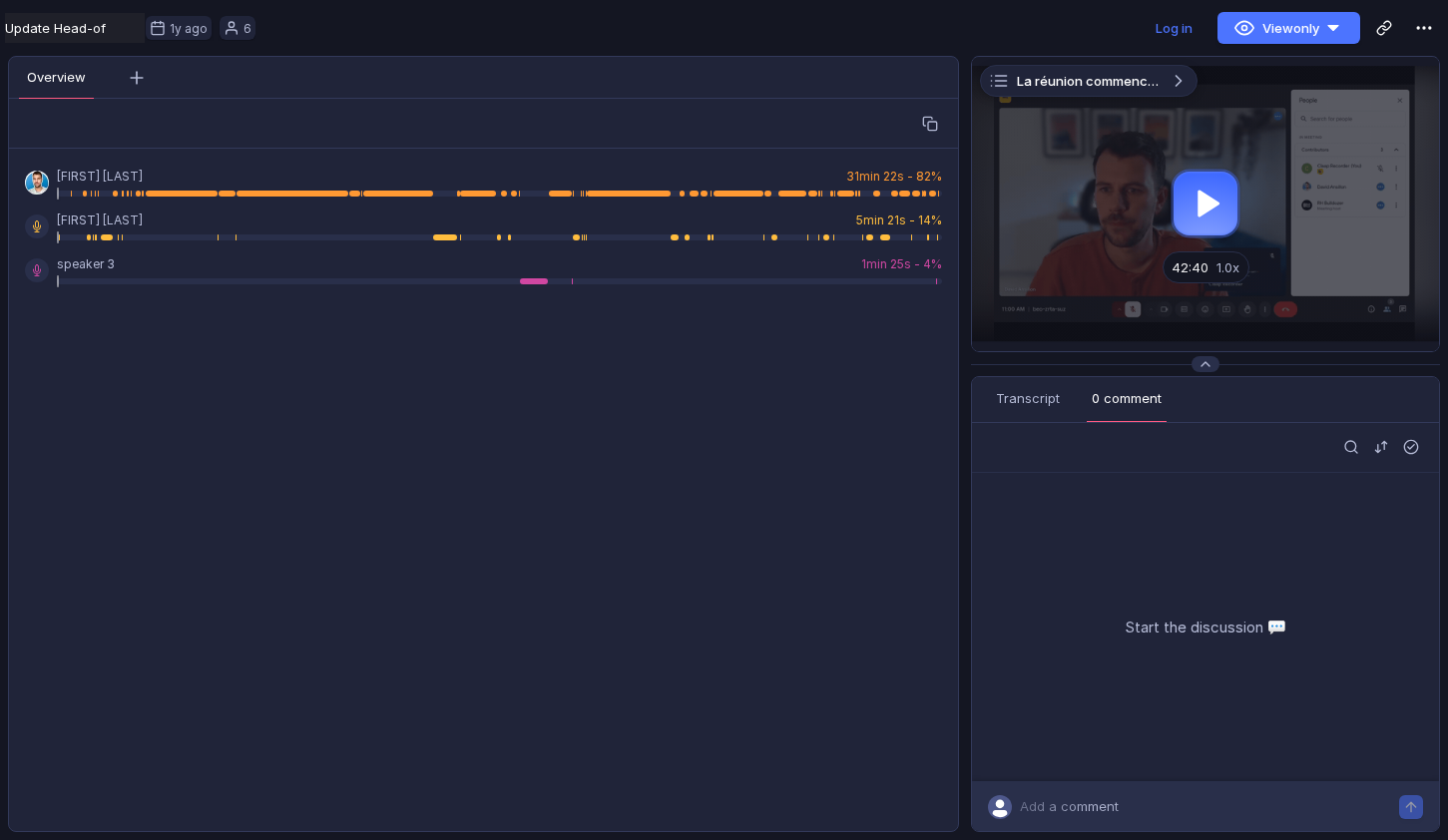 scroll, scrollTop: 0, scrollLeft: 0, axis: both 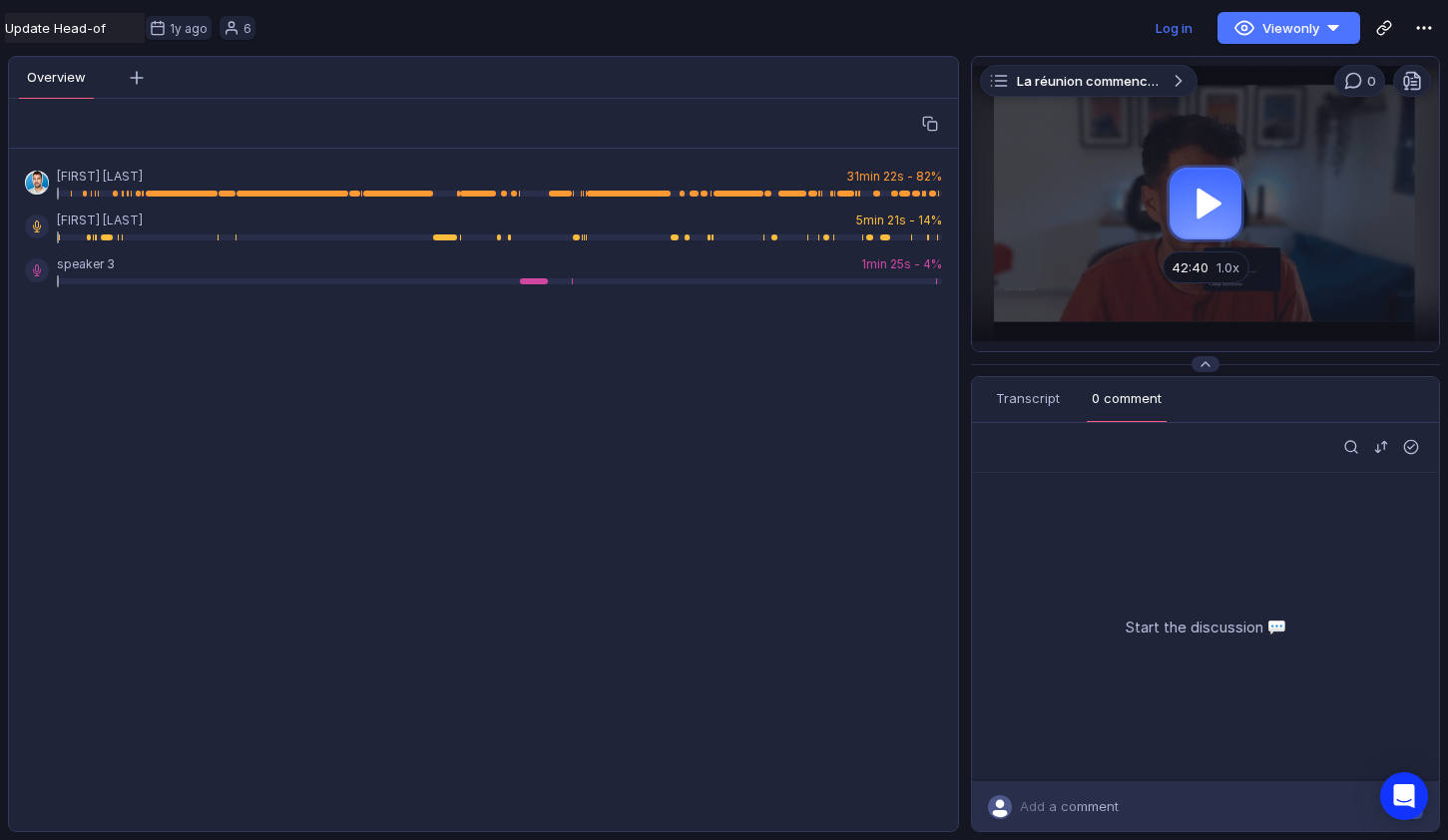 click at bounding box center [1206, 204] 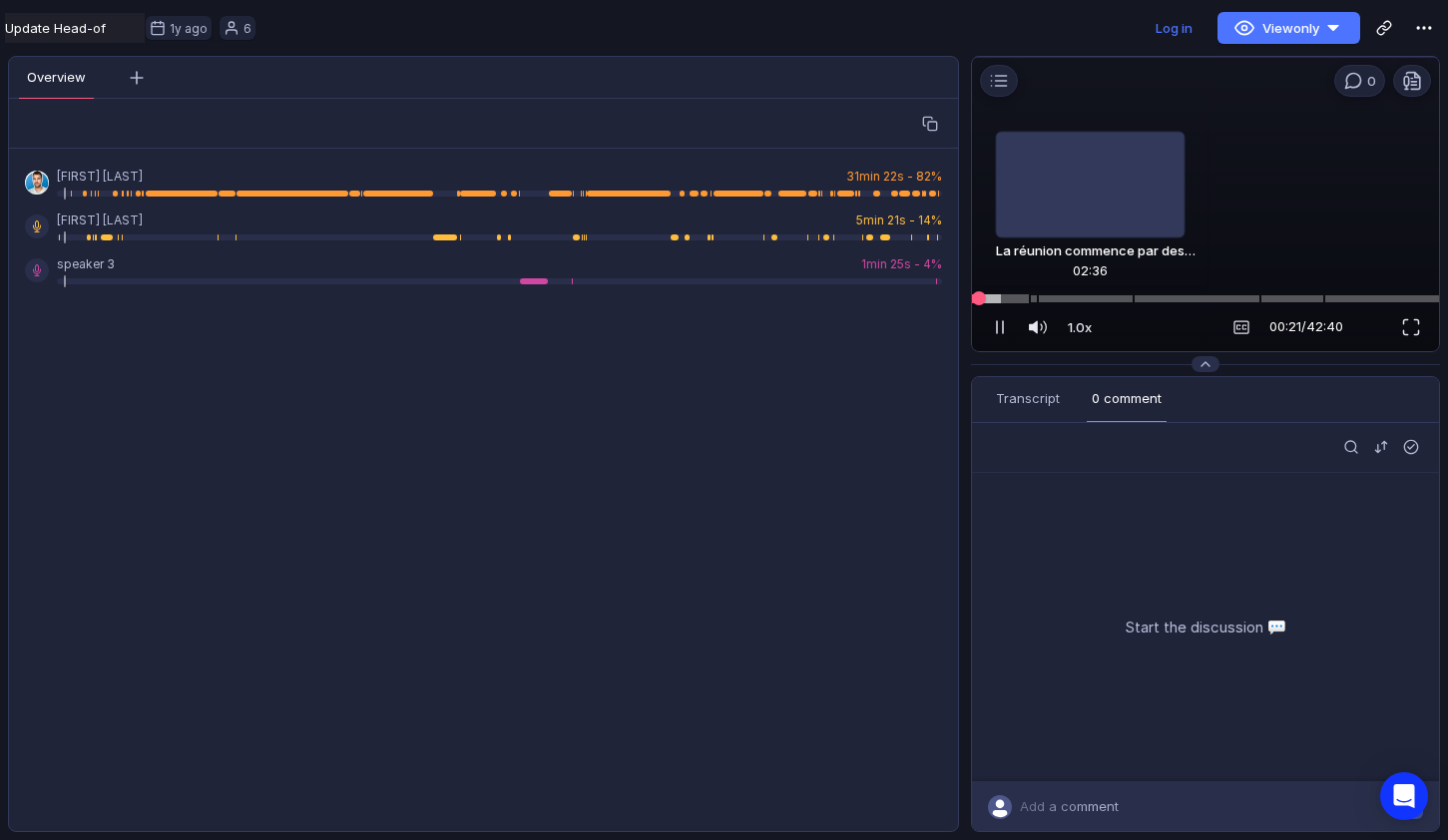 click at bounding box center [1206, 298] 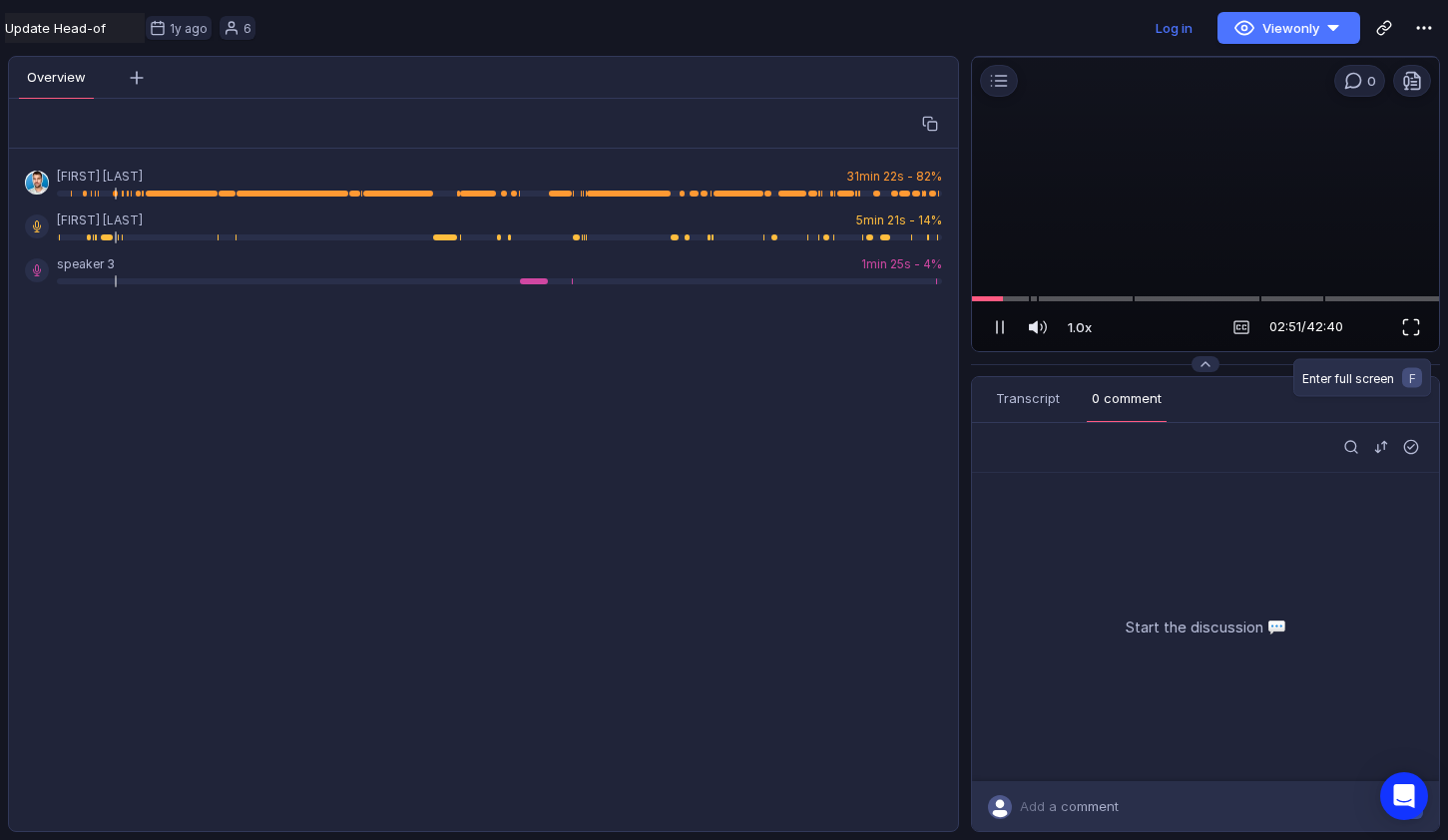 click at bounding box center [1411, 327] 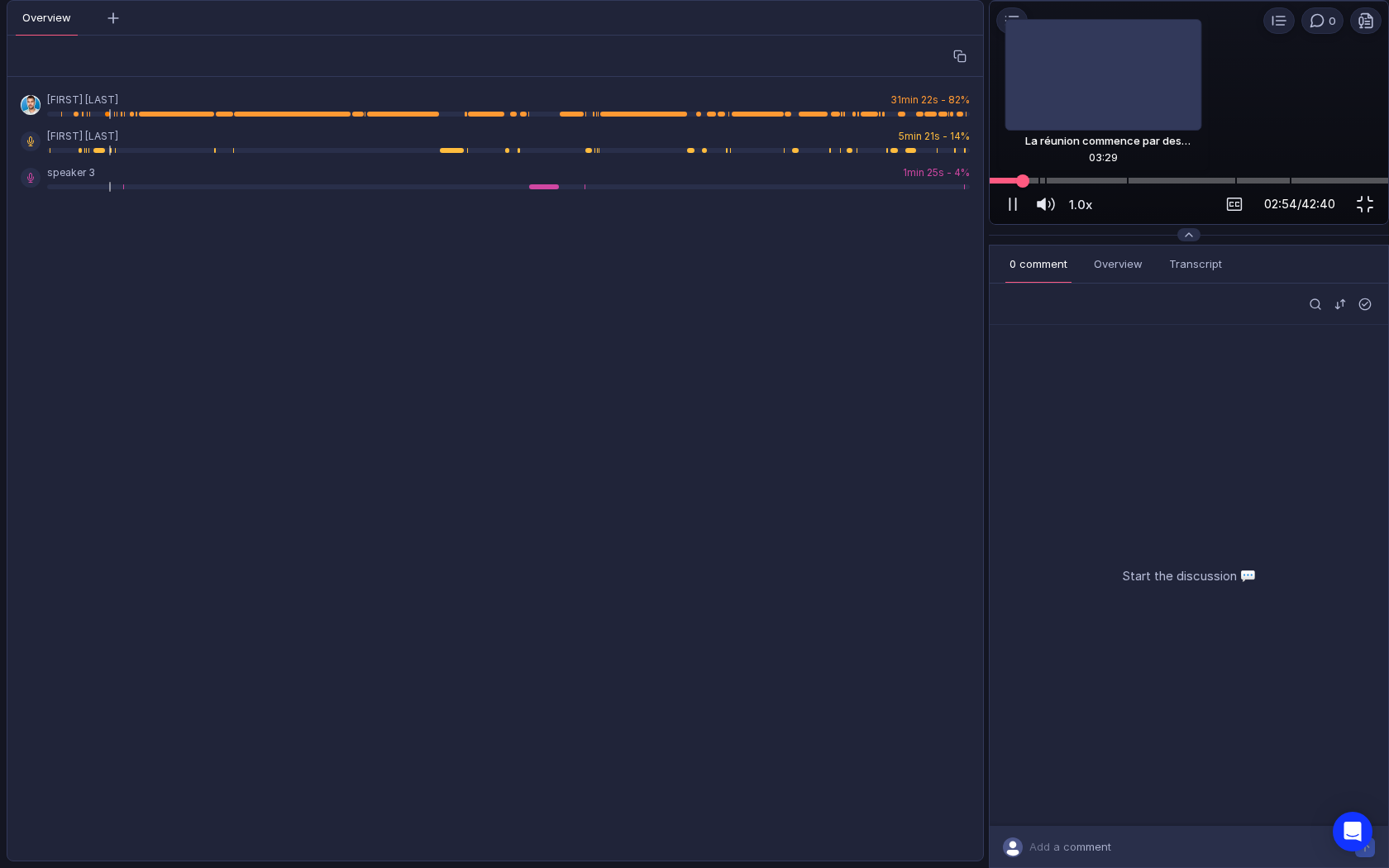 click at bounding box center [1189, 180] 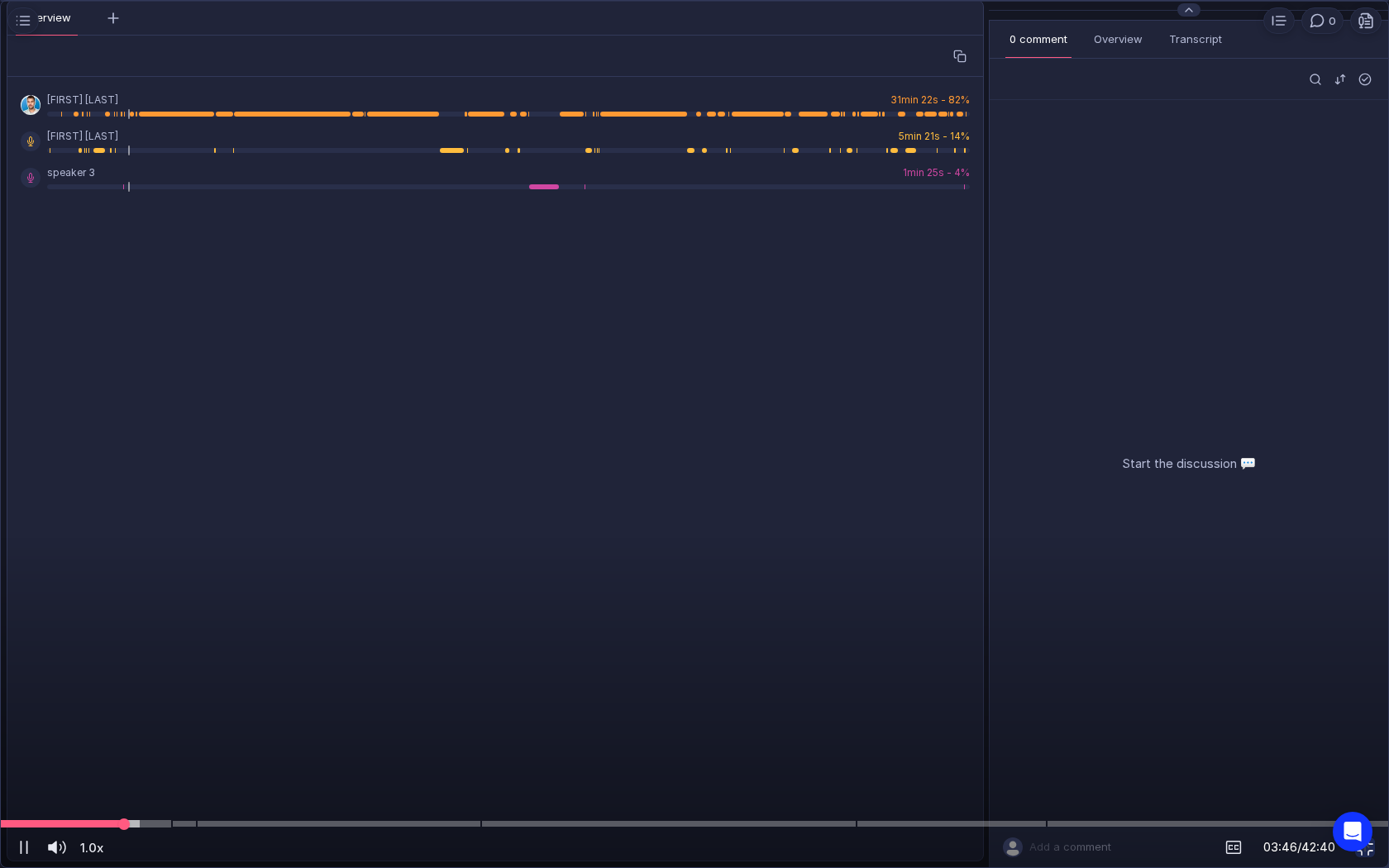 click at bounding box center (694, 823) 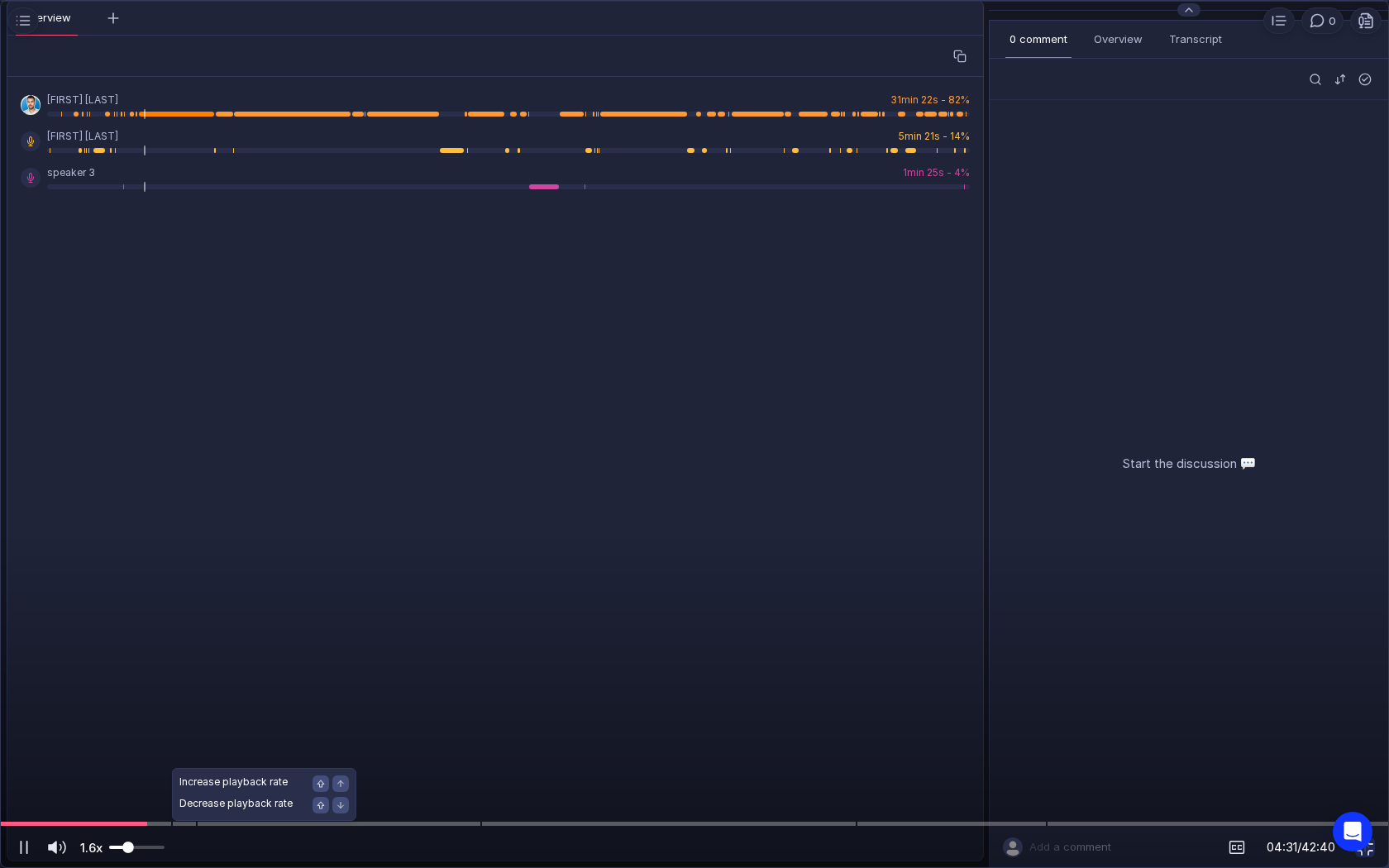 click at bounding box center (128, 847) 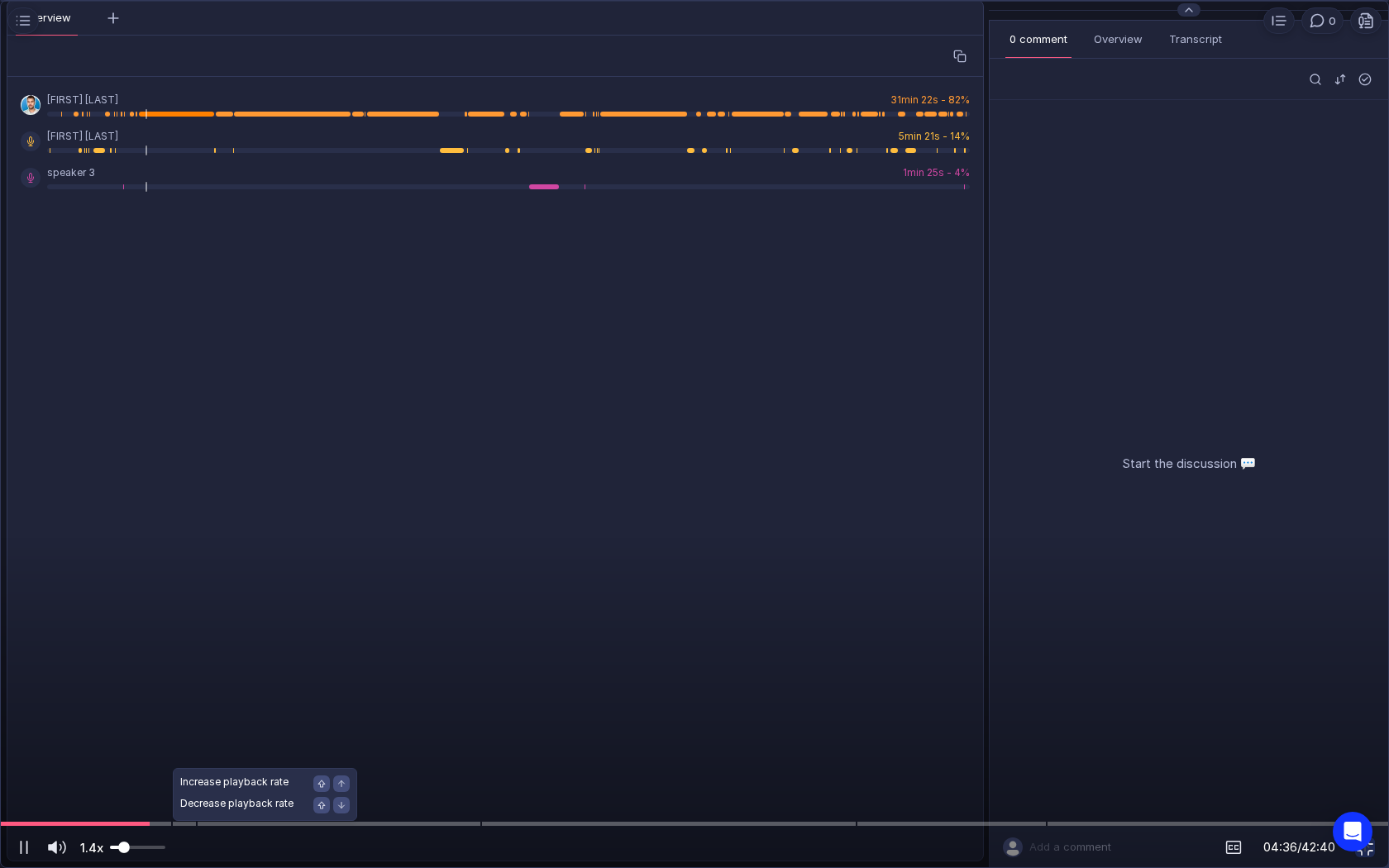 click at bounding box center [124, 847] 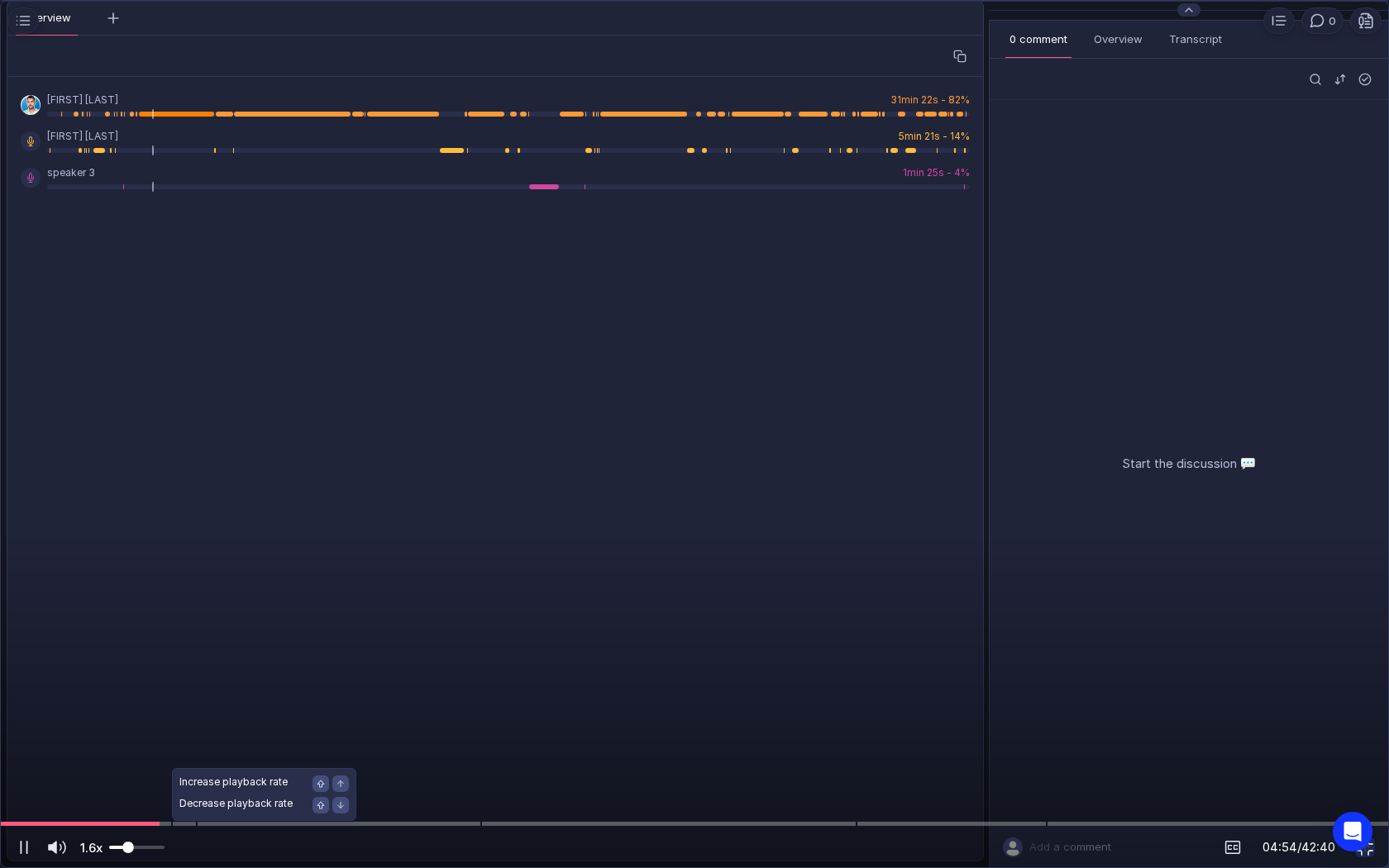 click at bounding box center (128, 847) 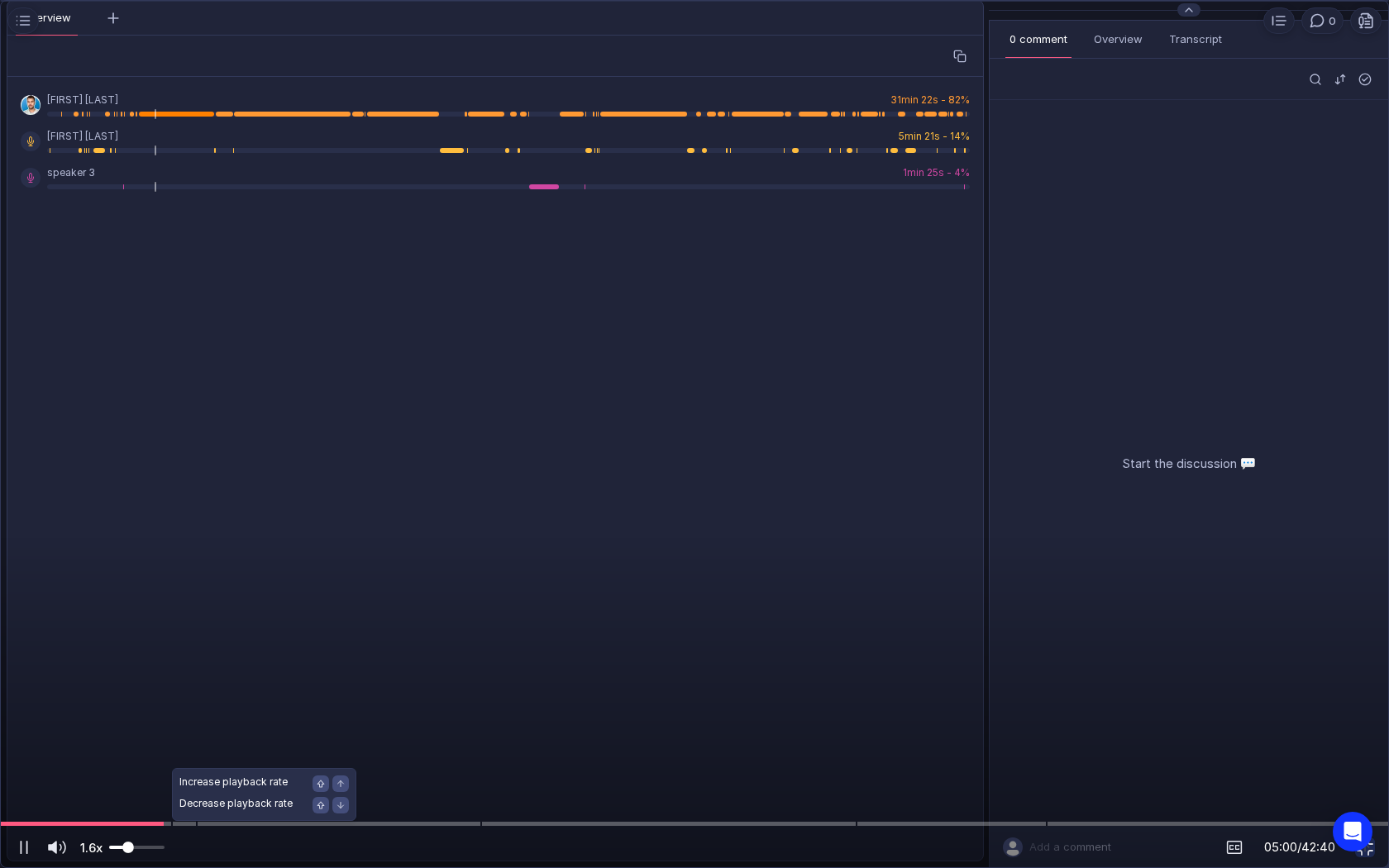 click at bounding box center [128, 847] 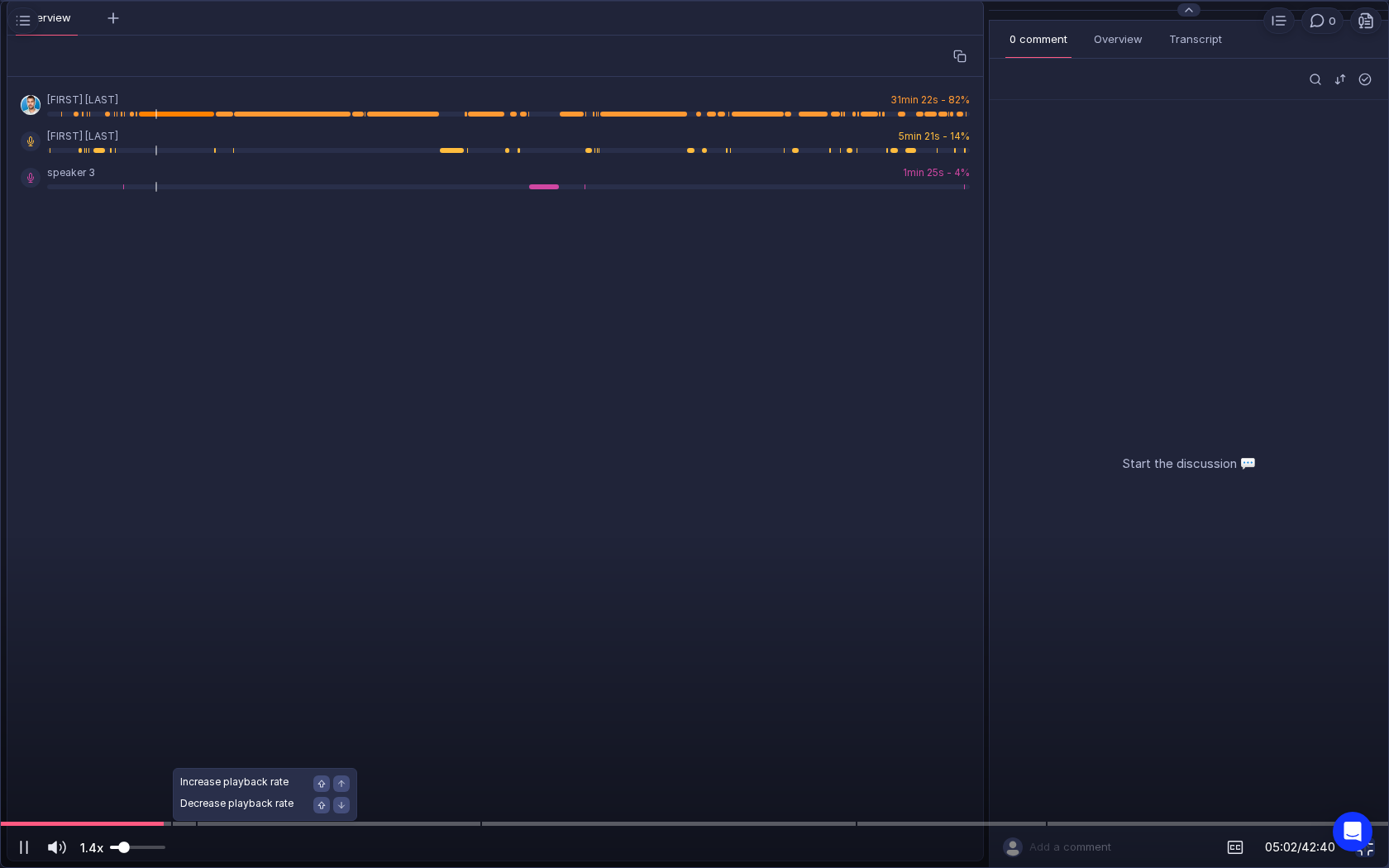 click at bounding box center [137, 847] 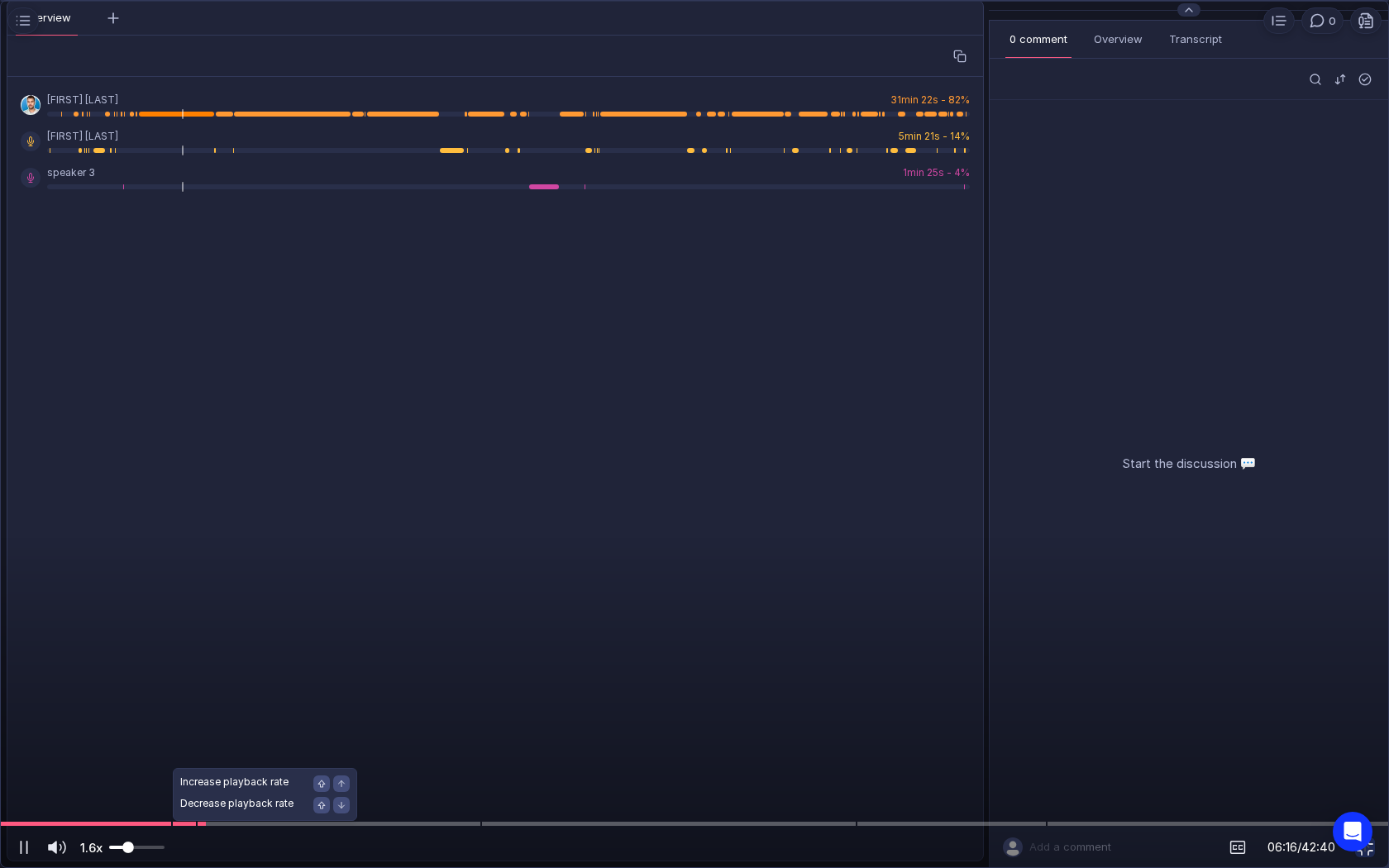 click at bounding box center (128, 847) 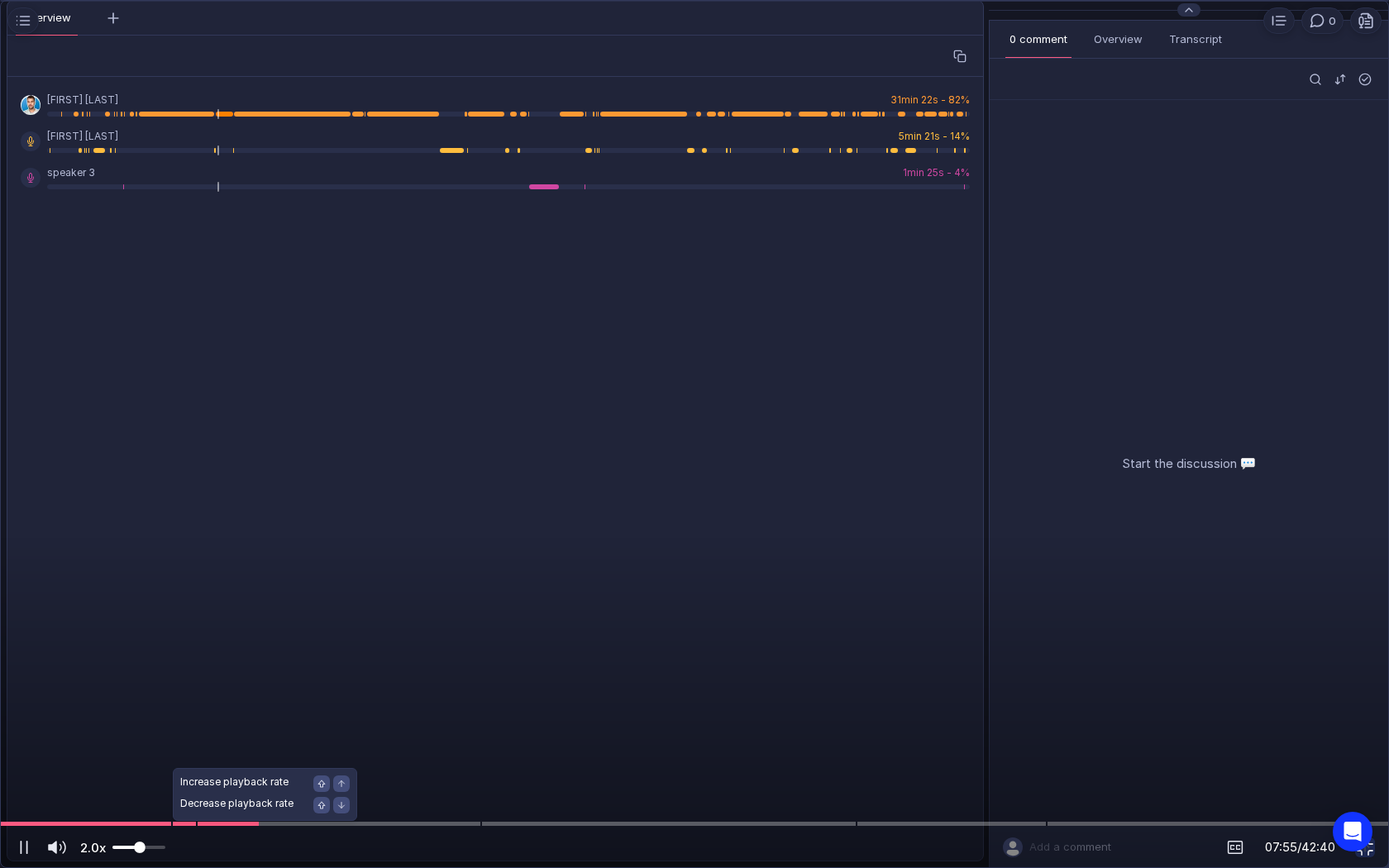 click at bounding box center [139, 847] 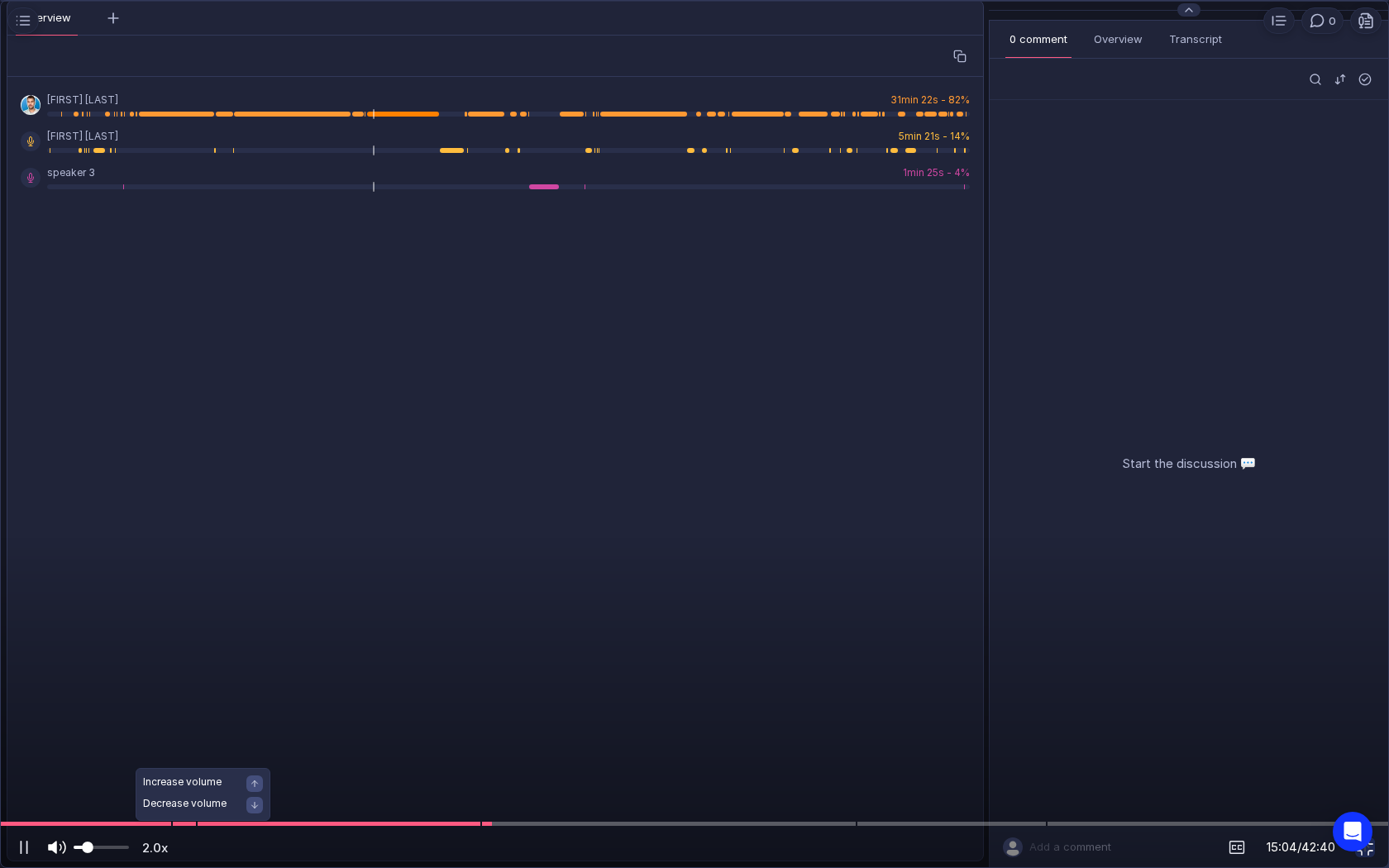 click at bounding box center [101, 847] 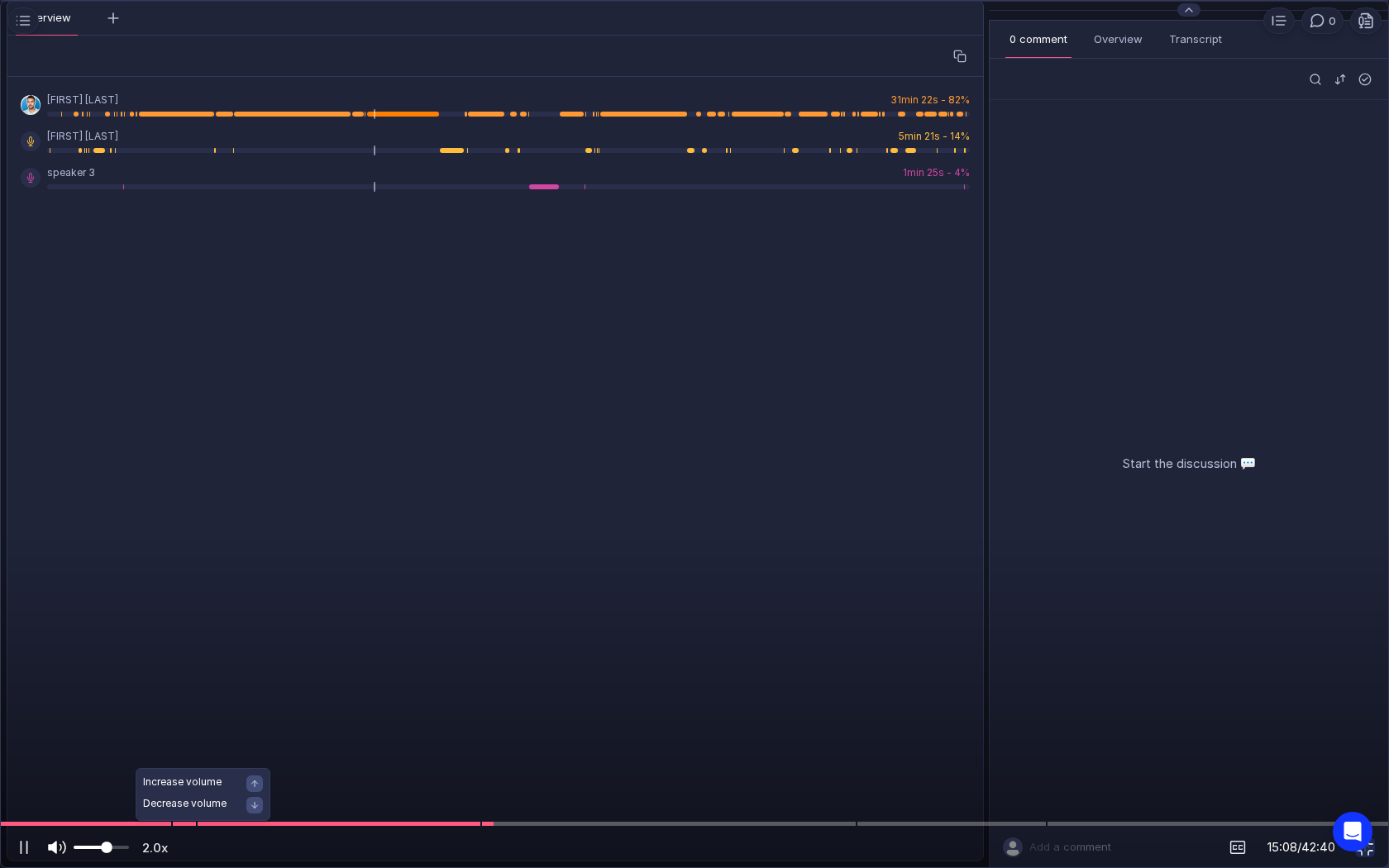 click at bounding box center [107, 847] 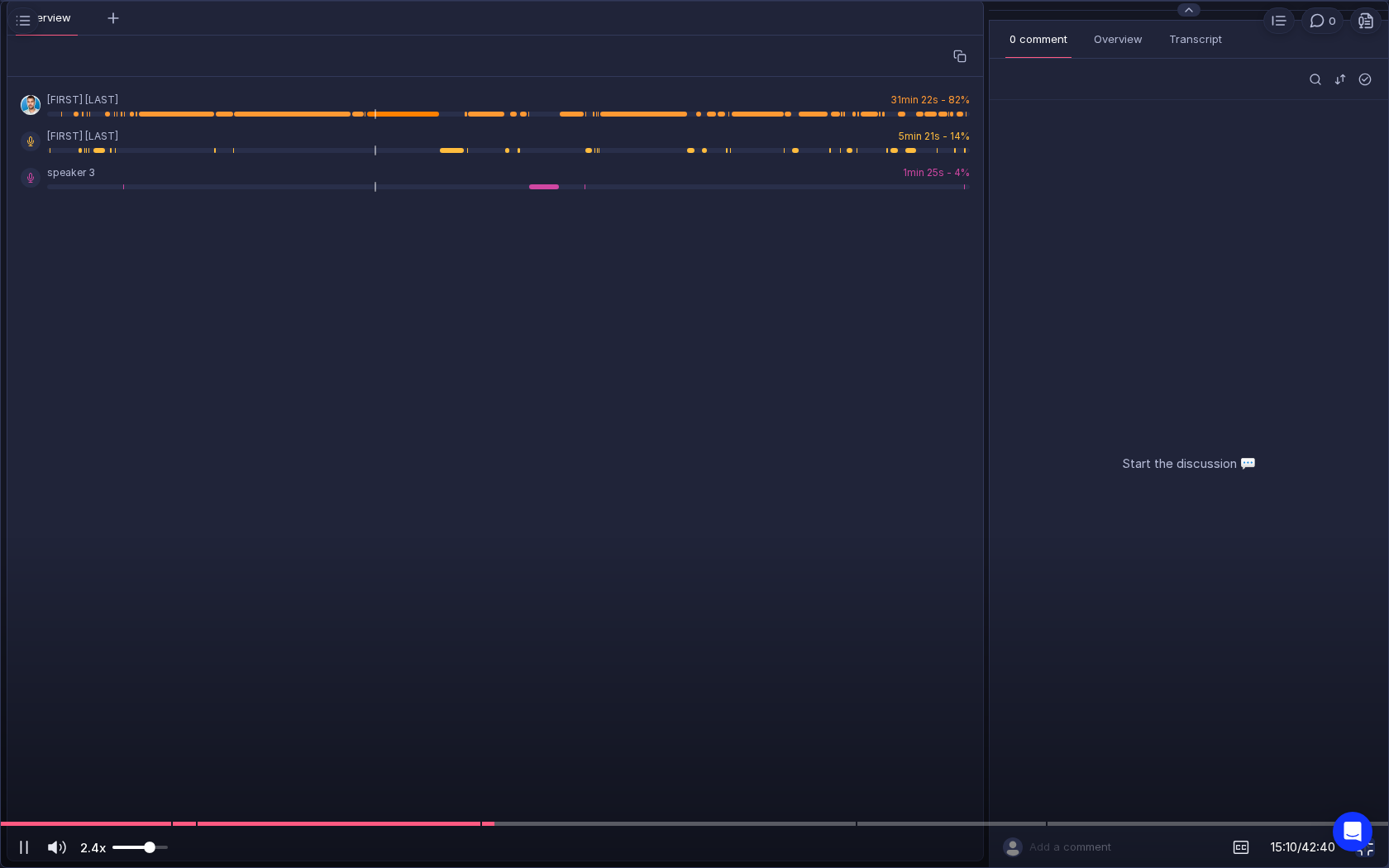 click at bounding box center [140, 847] 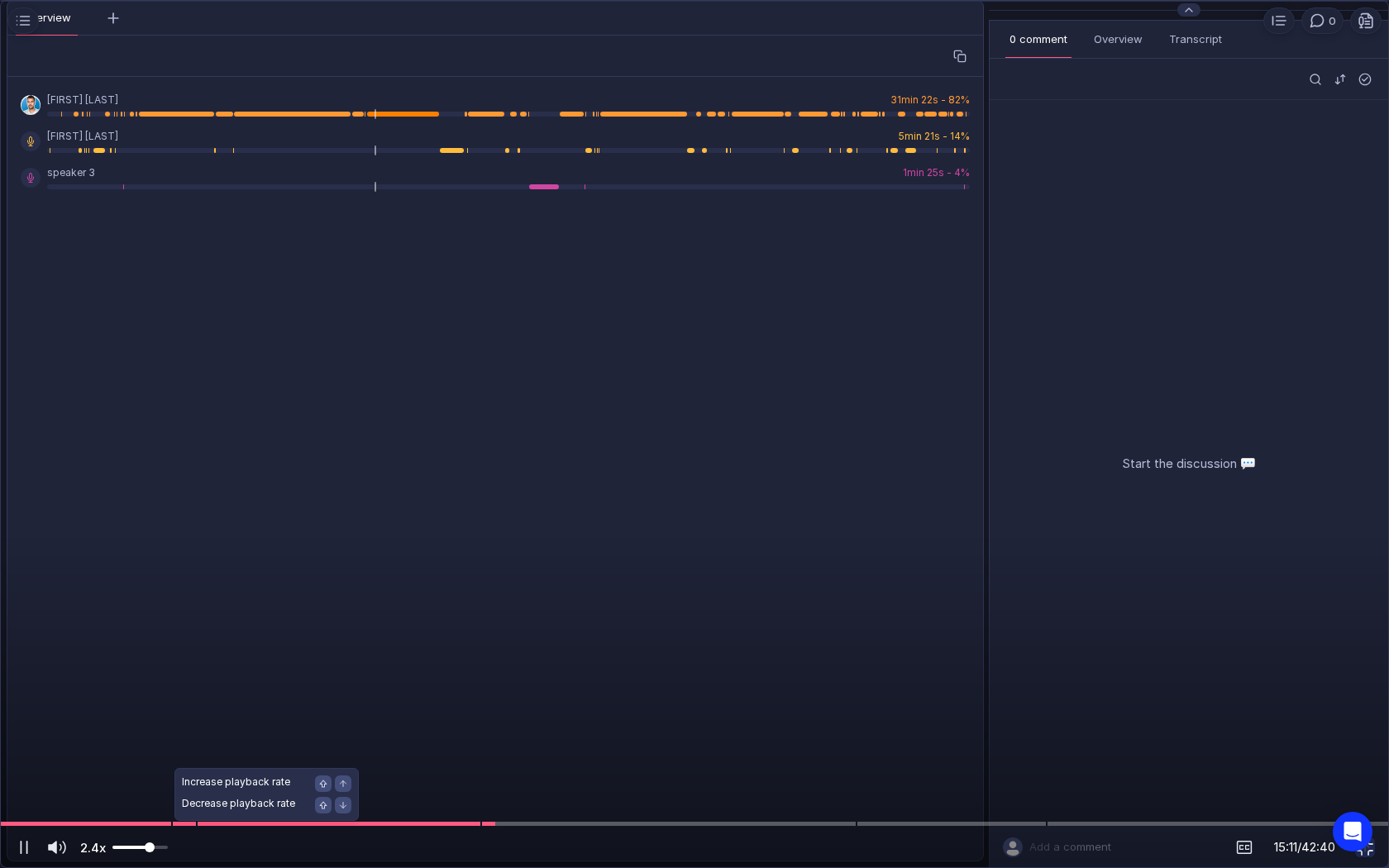 click at bounding box center [140, 847] 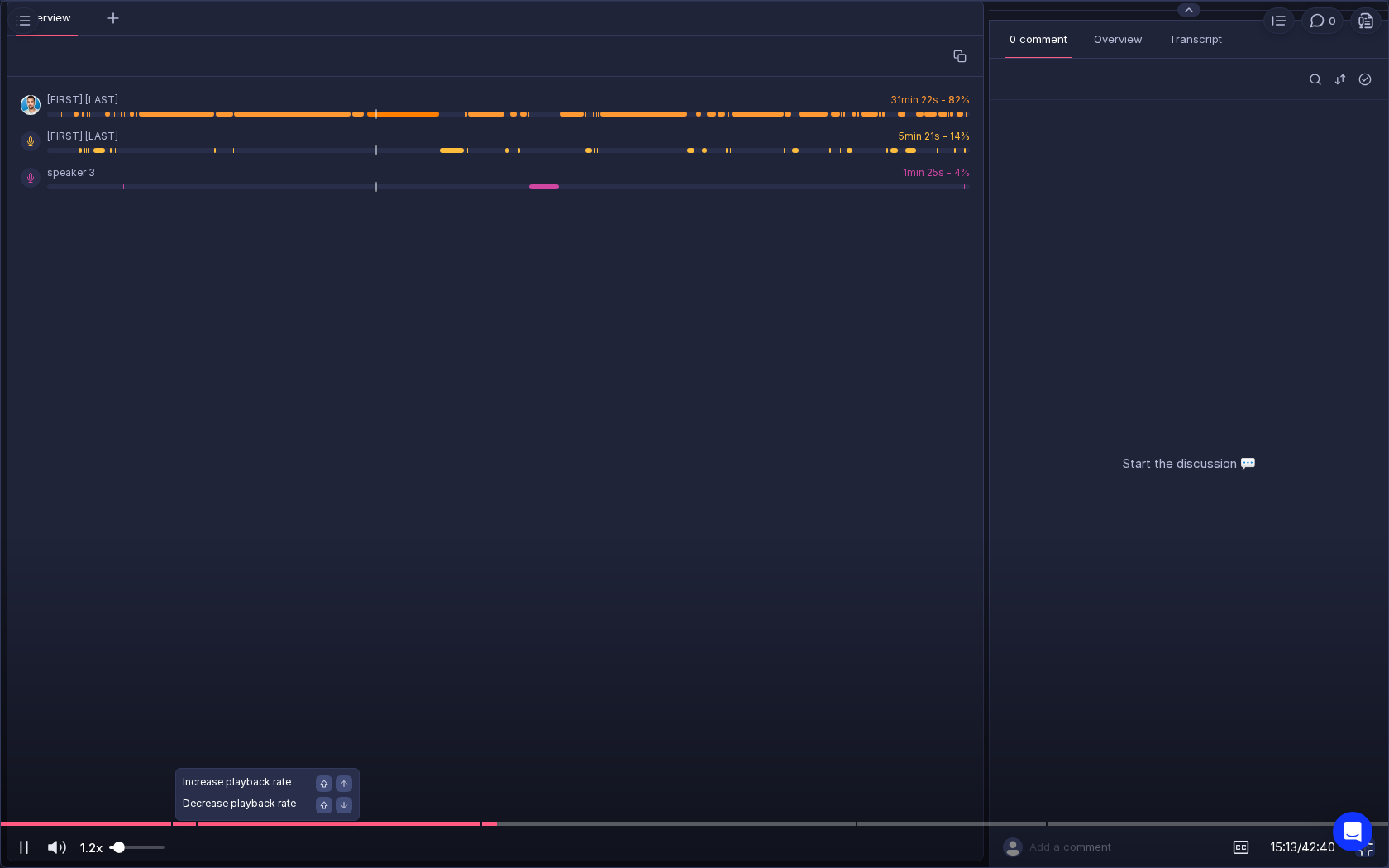 click at bounding box center [136, 847] 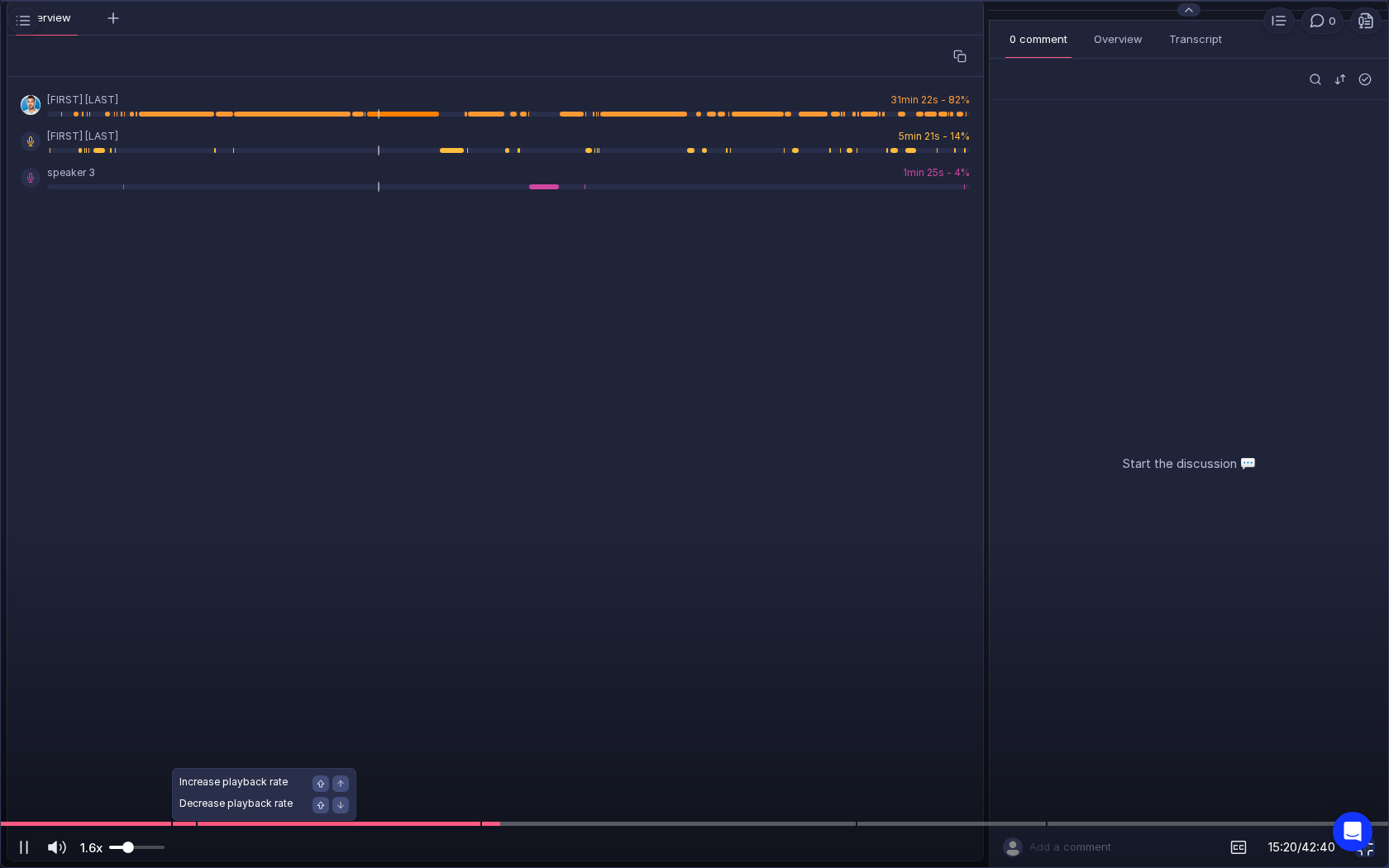click at bounding box center (128, 847) 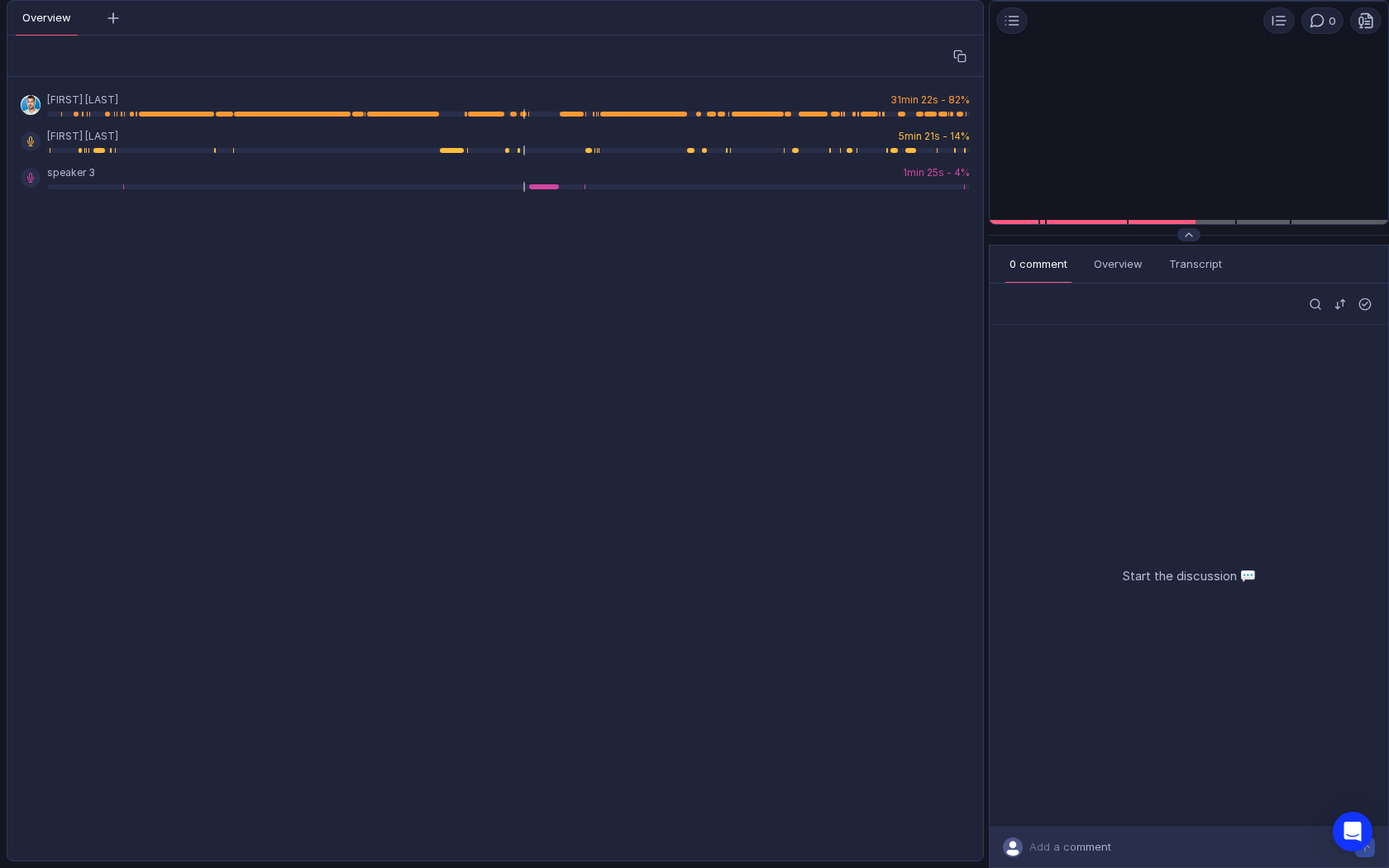 scroll, scrollTop: 0, scrollLeft: 0, axis: both 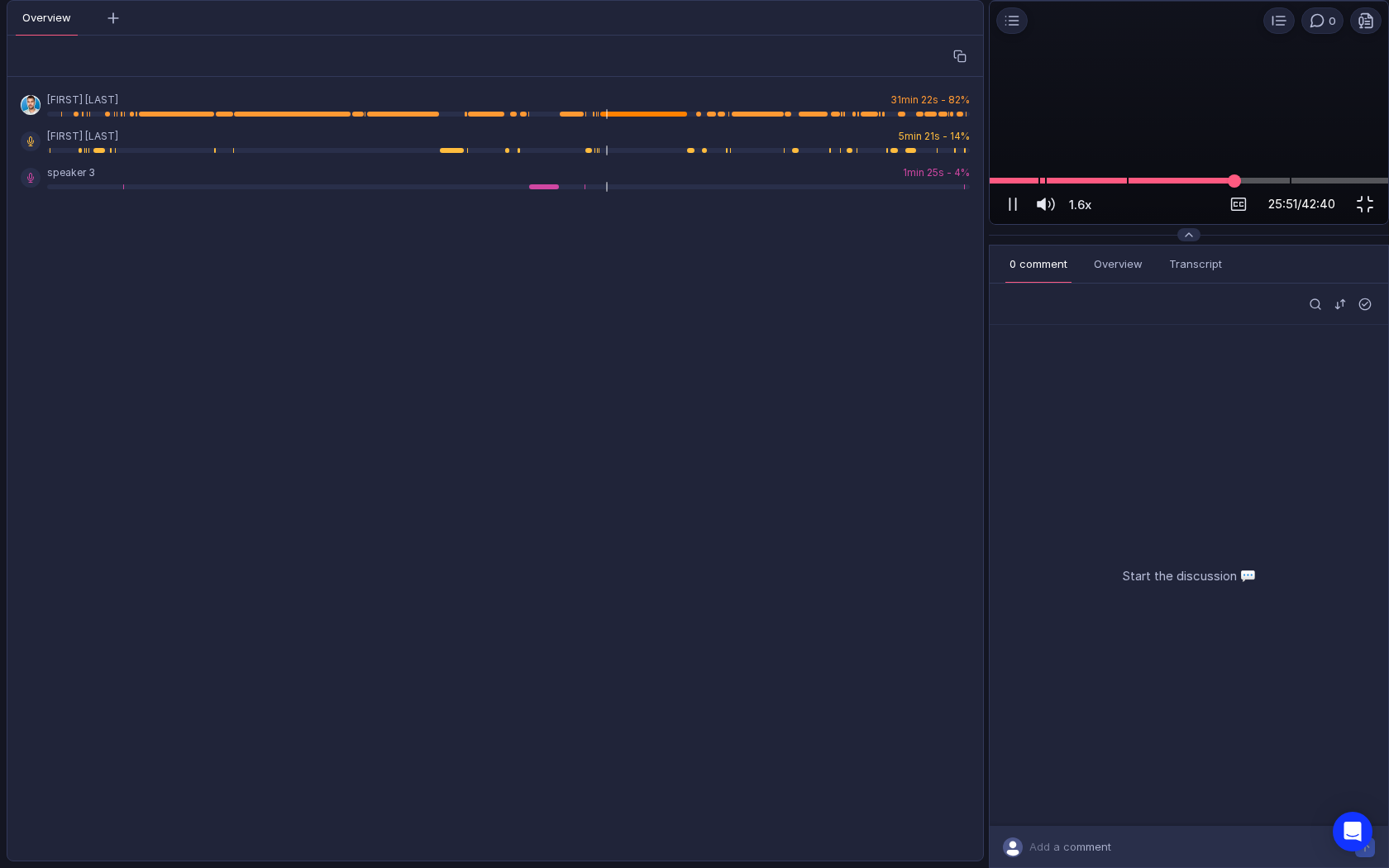 click at bounding box center [1189, 180] 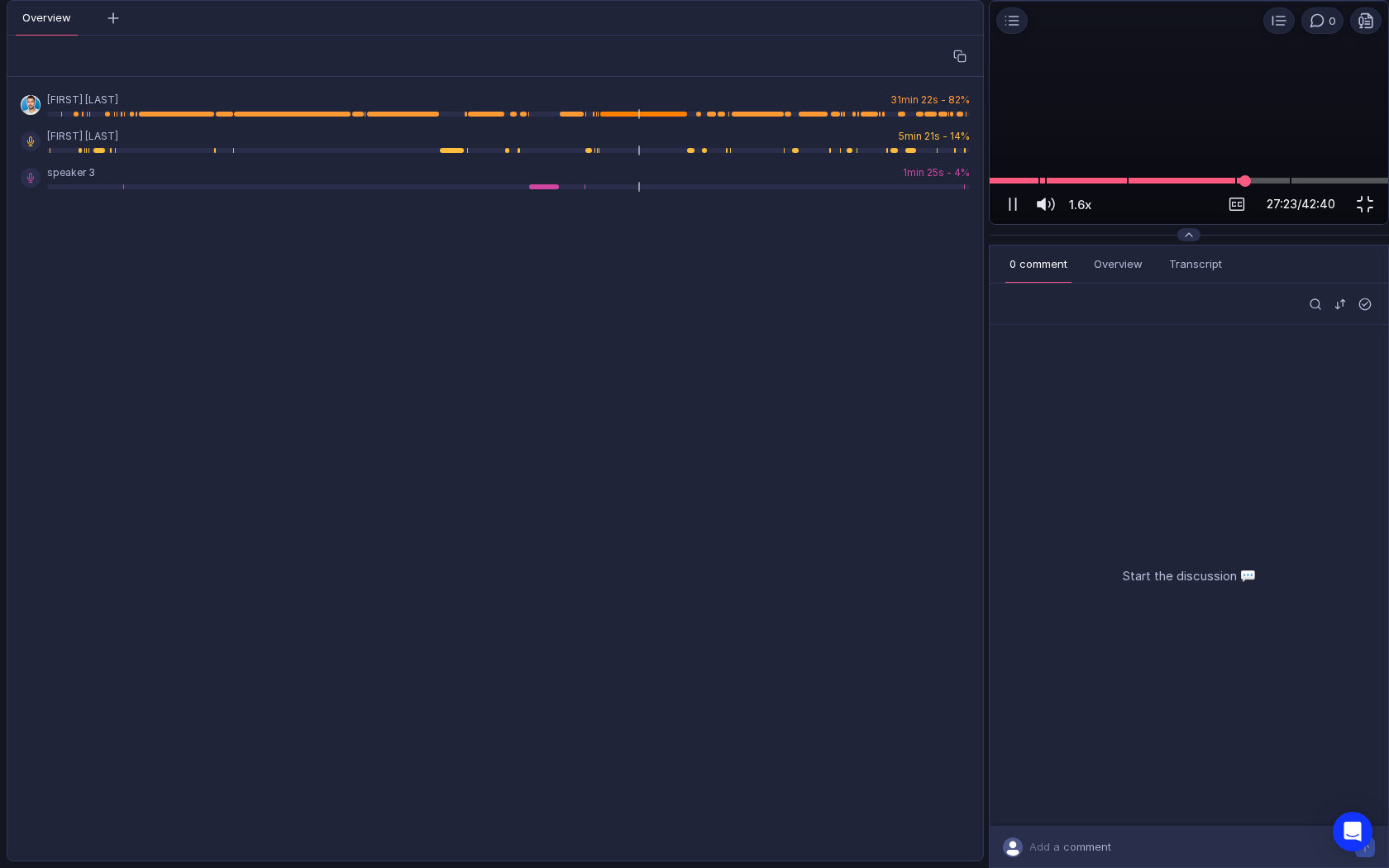 click at bounding box center (1245, 181) 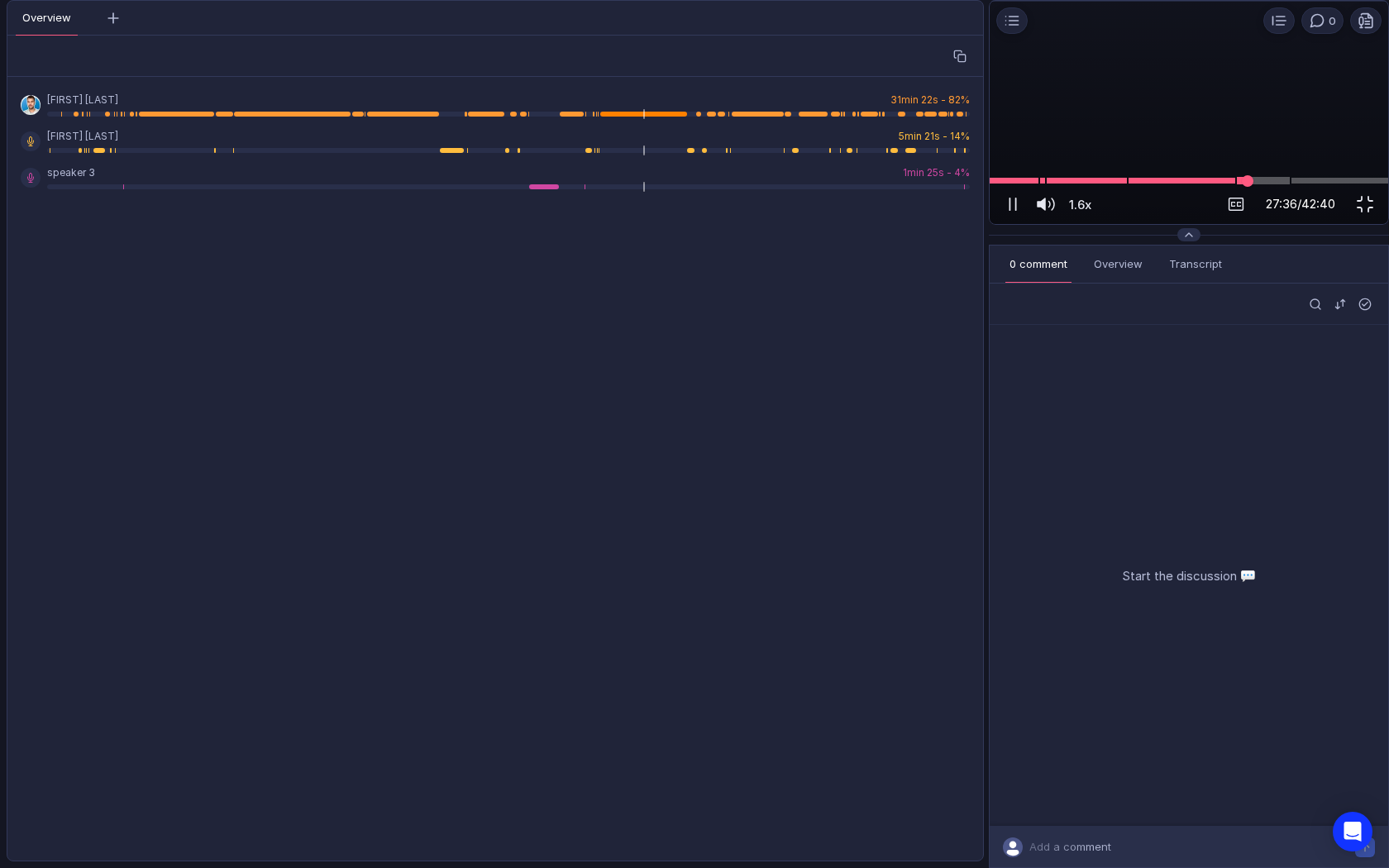 click at bounding box center (1189, 180) 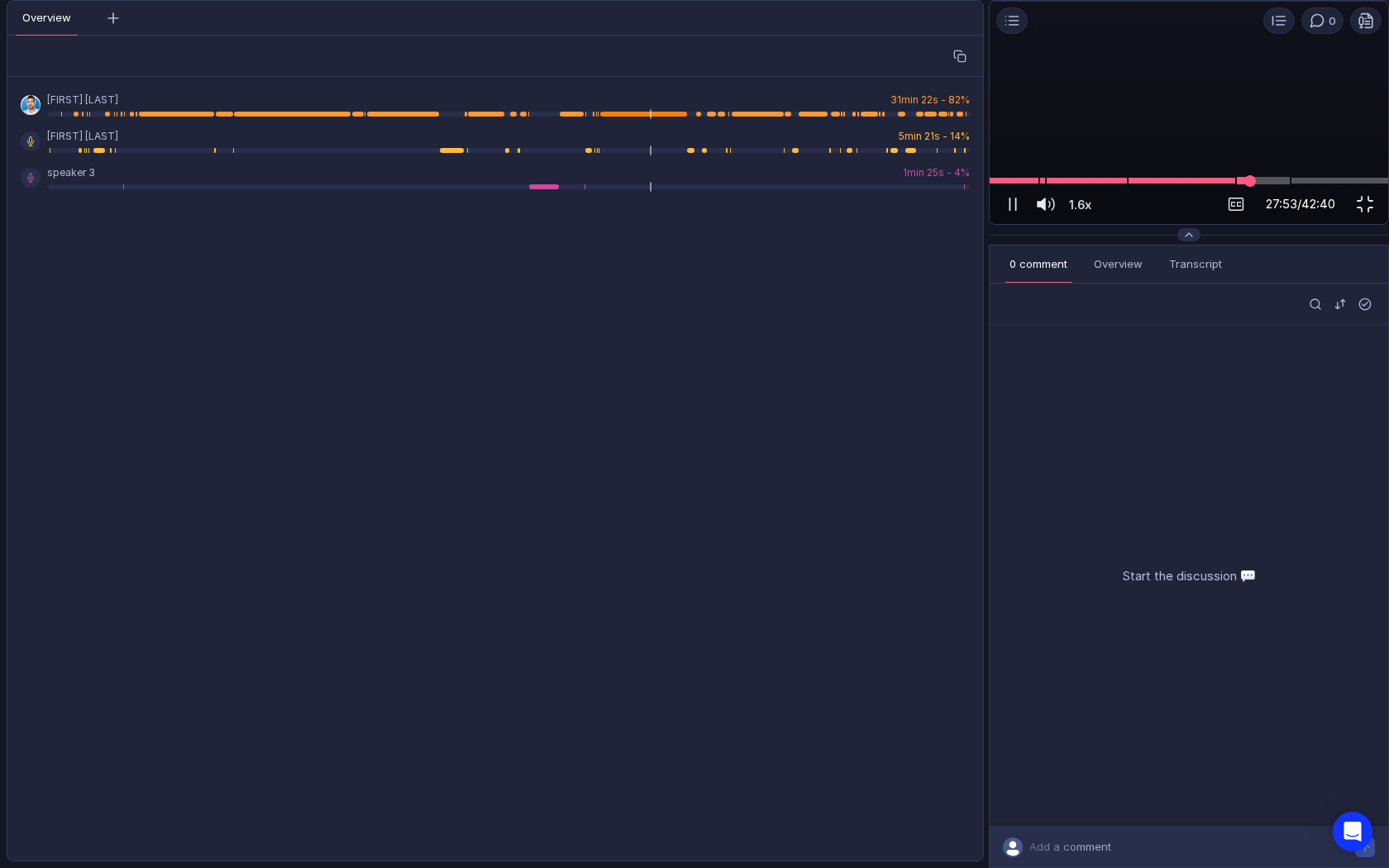 click at bounding box center (1189, 180) 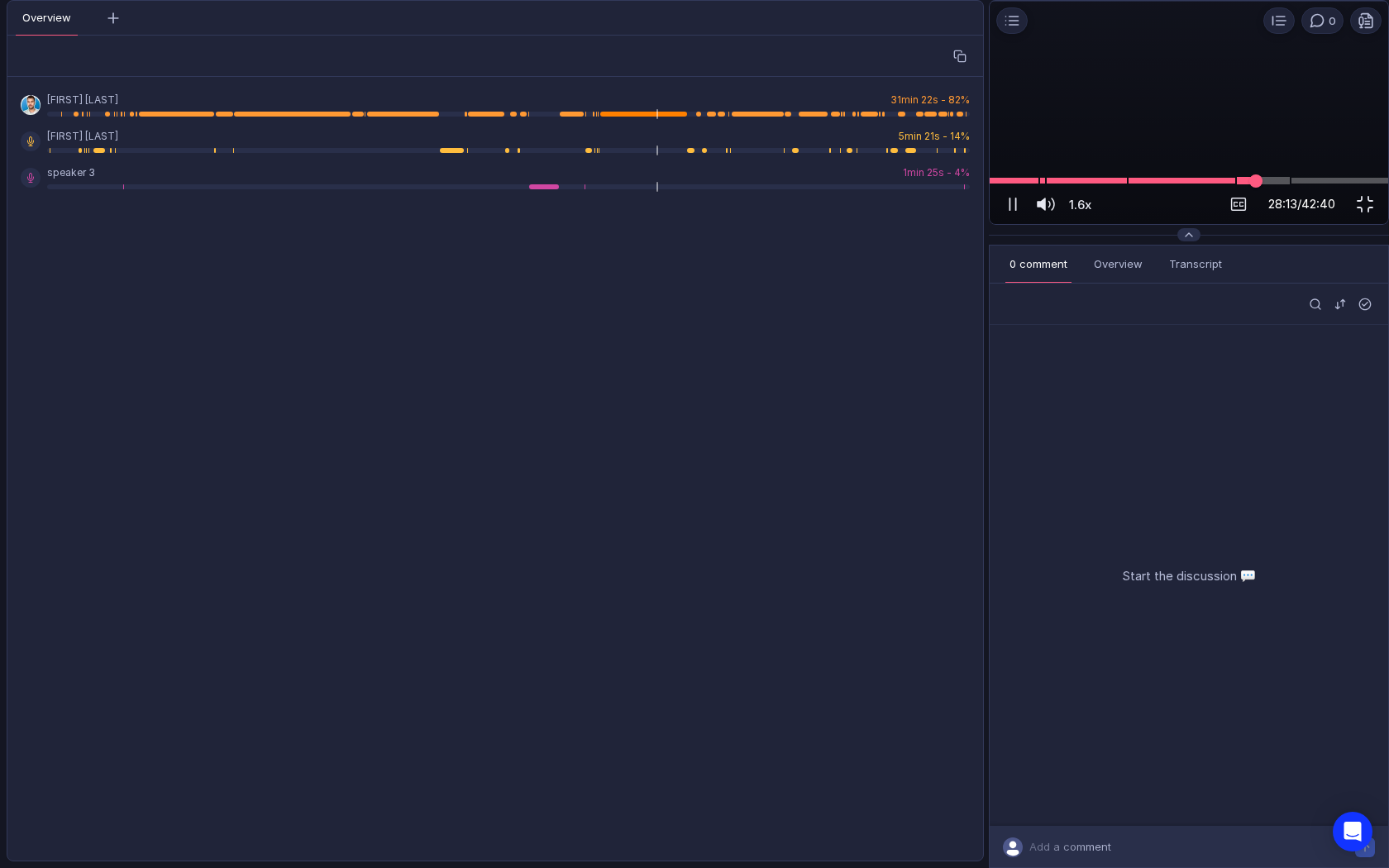 click at bounding box center [1189, 180] 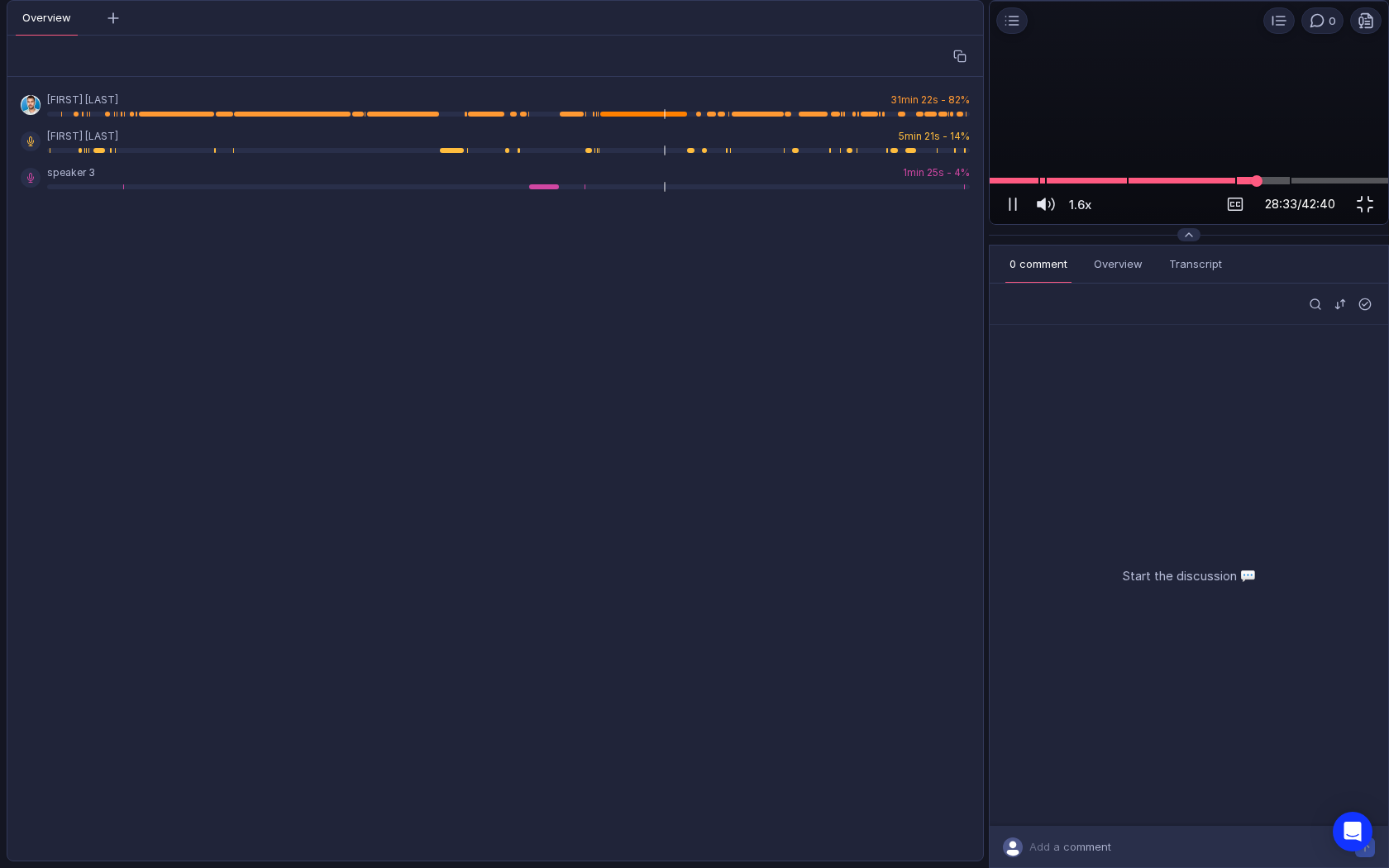 click at bounding box center [1189, 180] 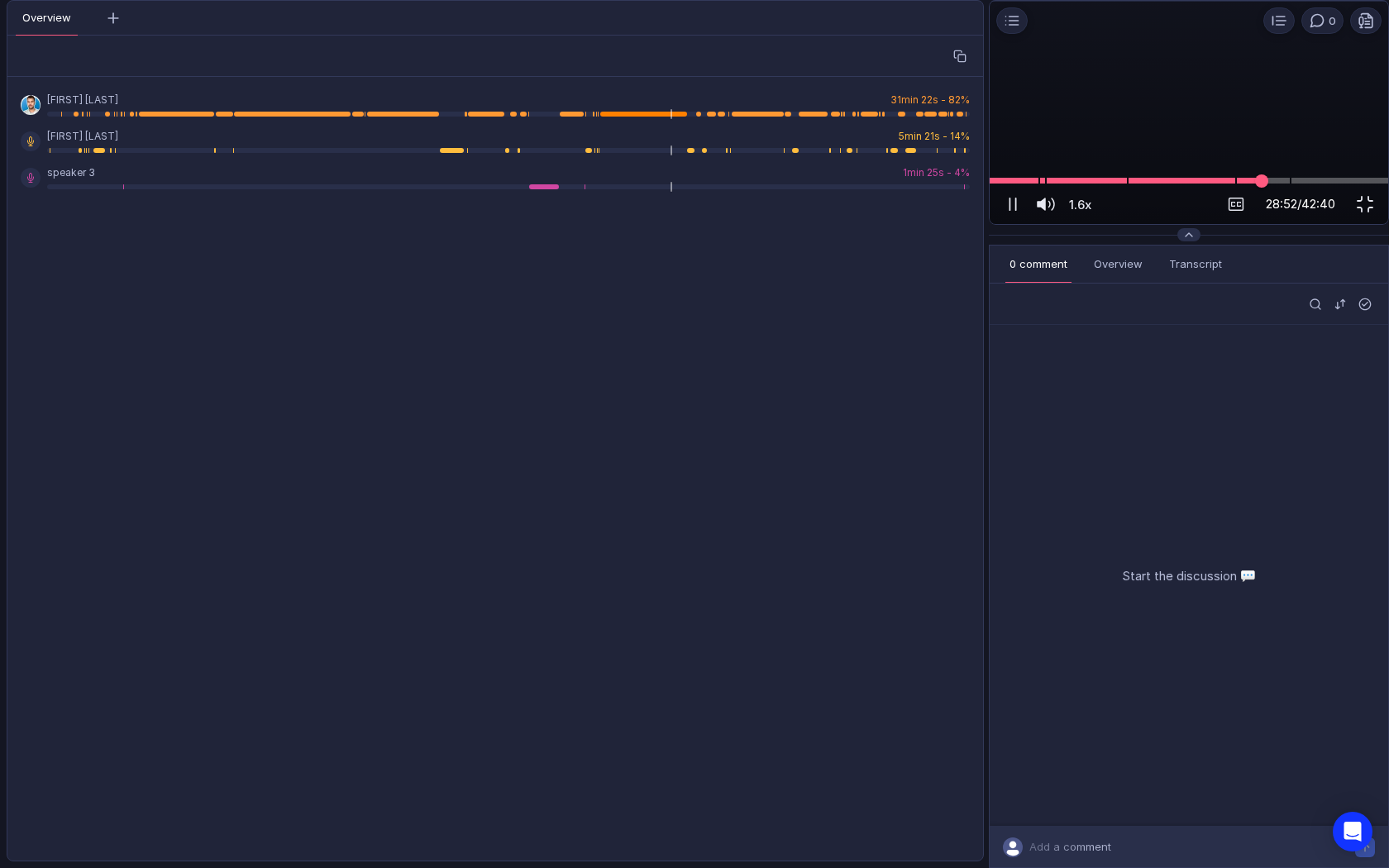 click at bounding box center [1189, 180] 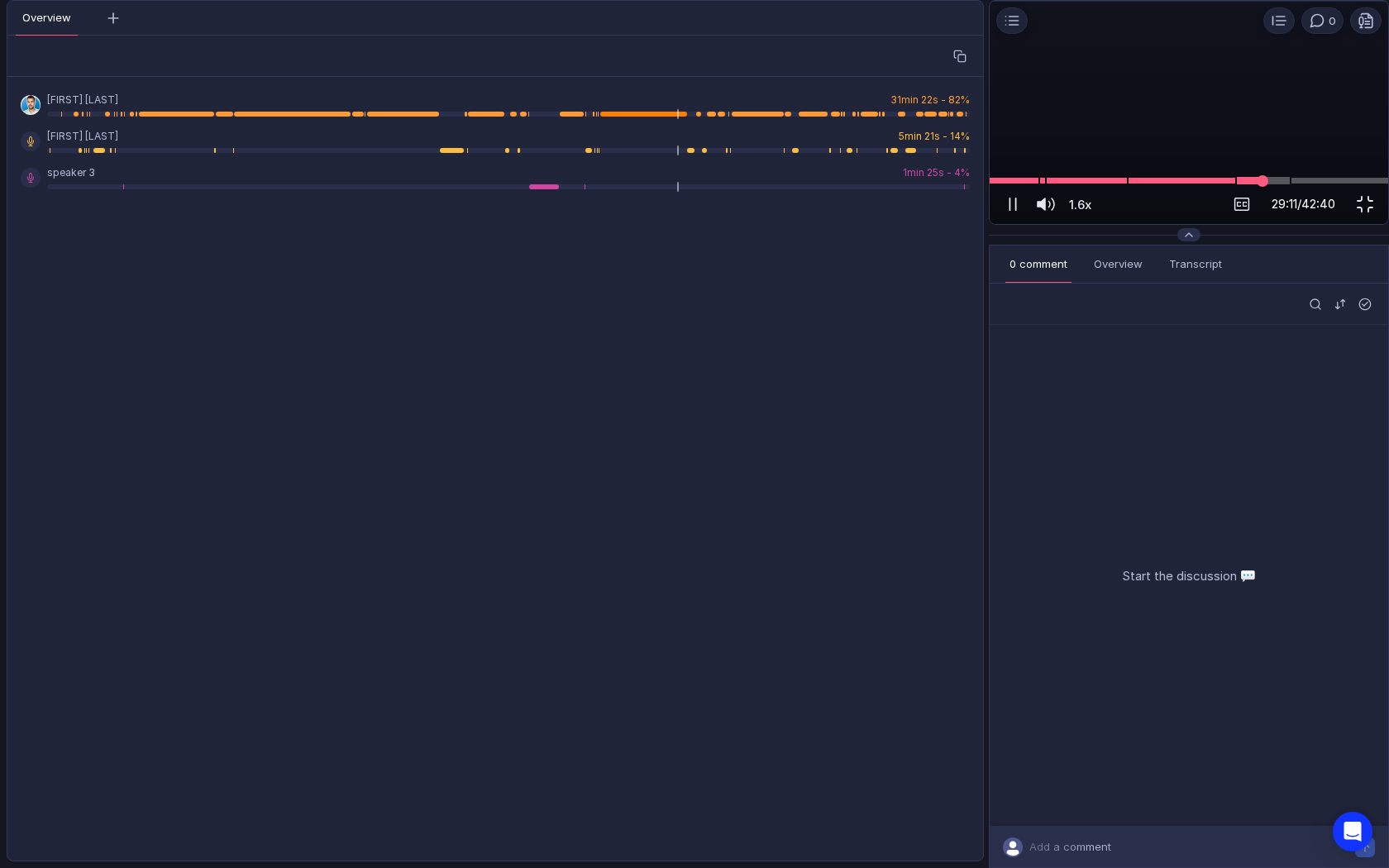 click at bounding box center (1189, 180) 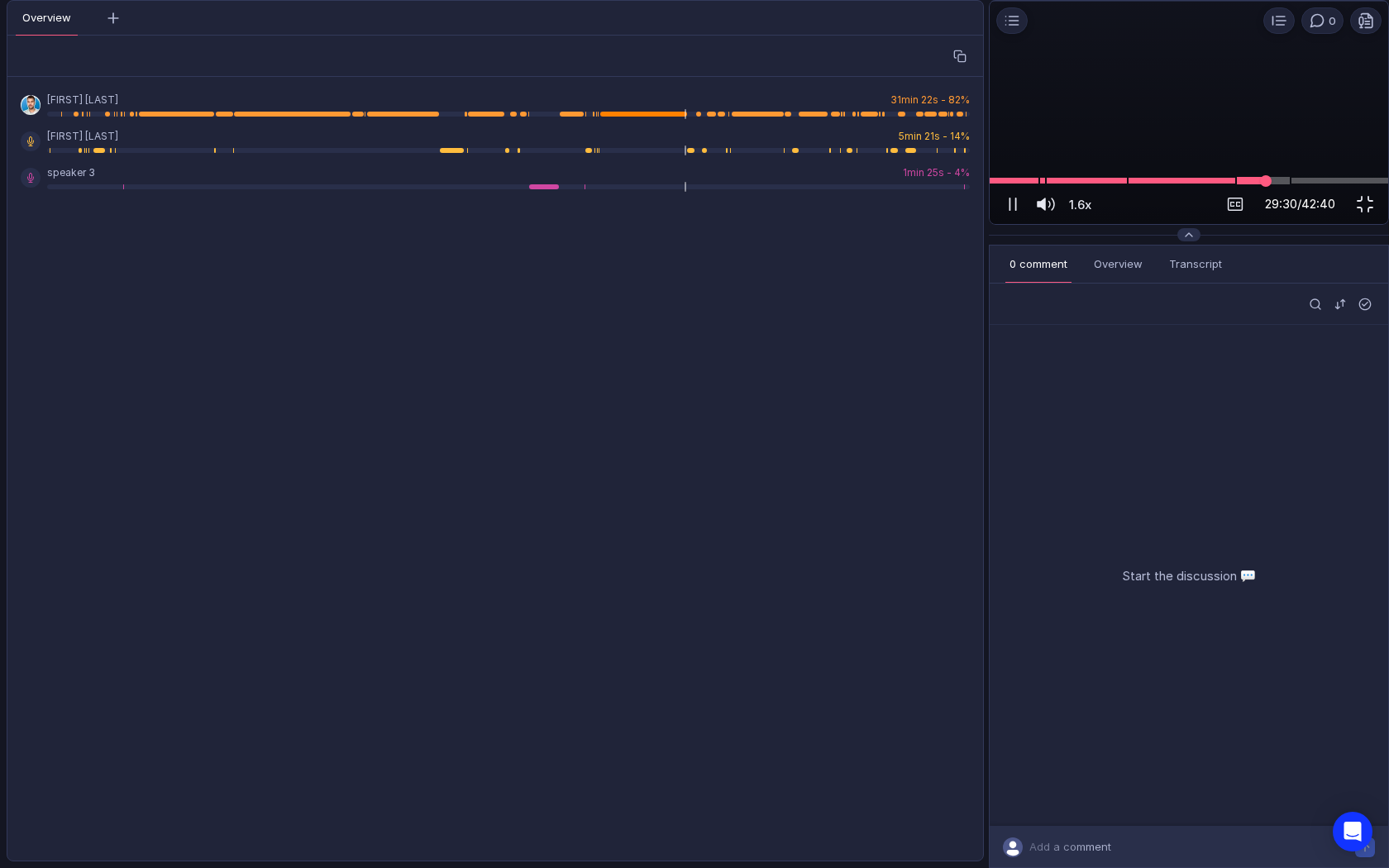 click at bounding box center [1189, 180] 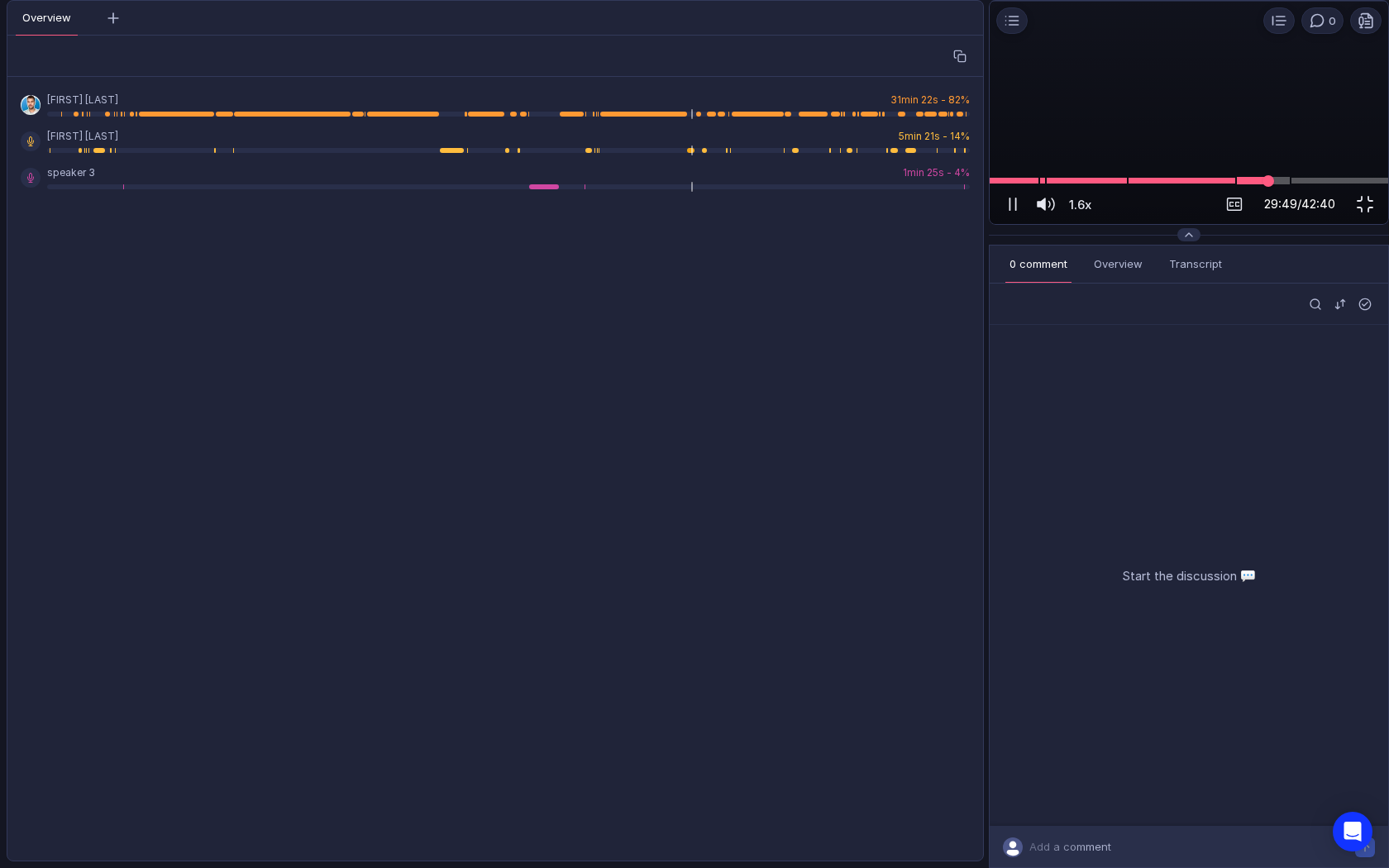 click at bounding box center (1189, 180) 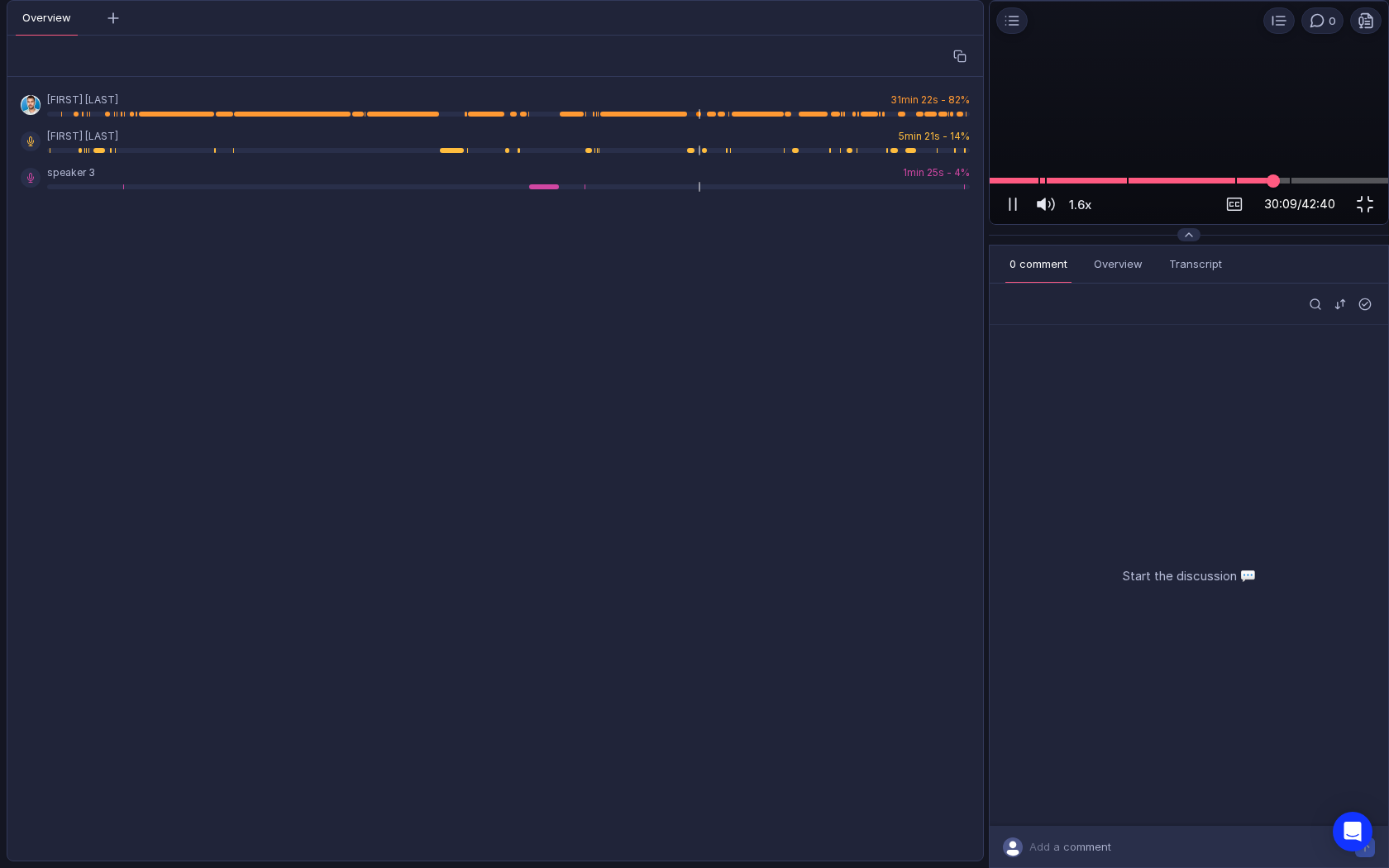 click at bounding box center [1189, 180] 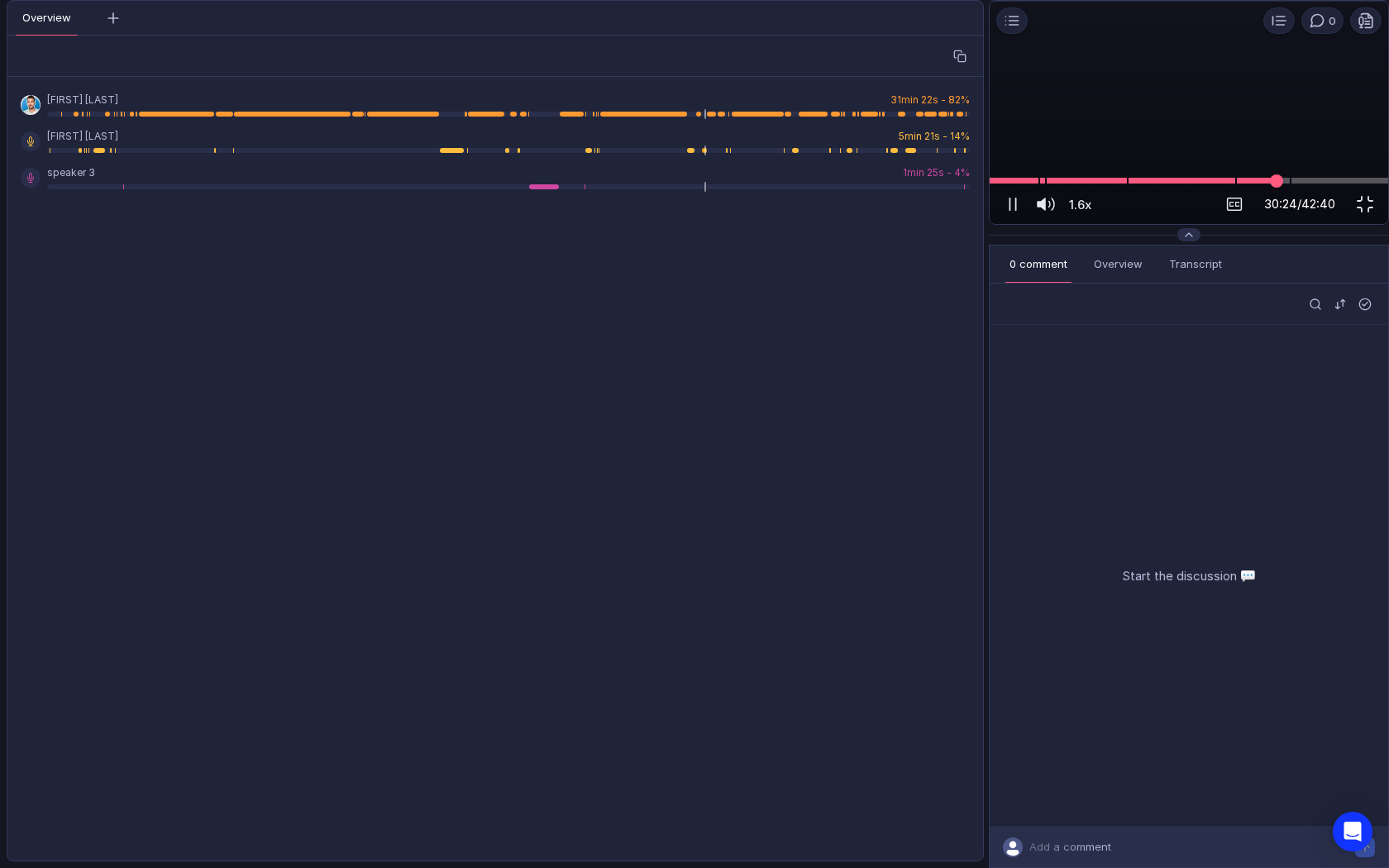 click at bounding box center (1189, 180) 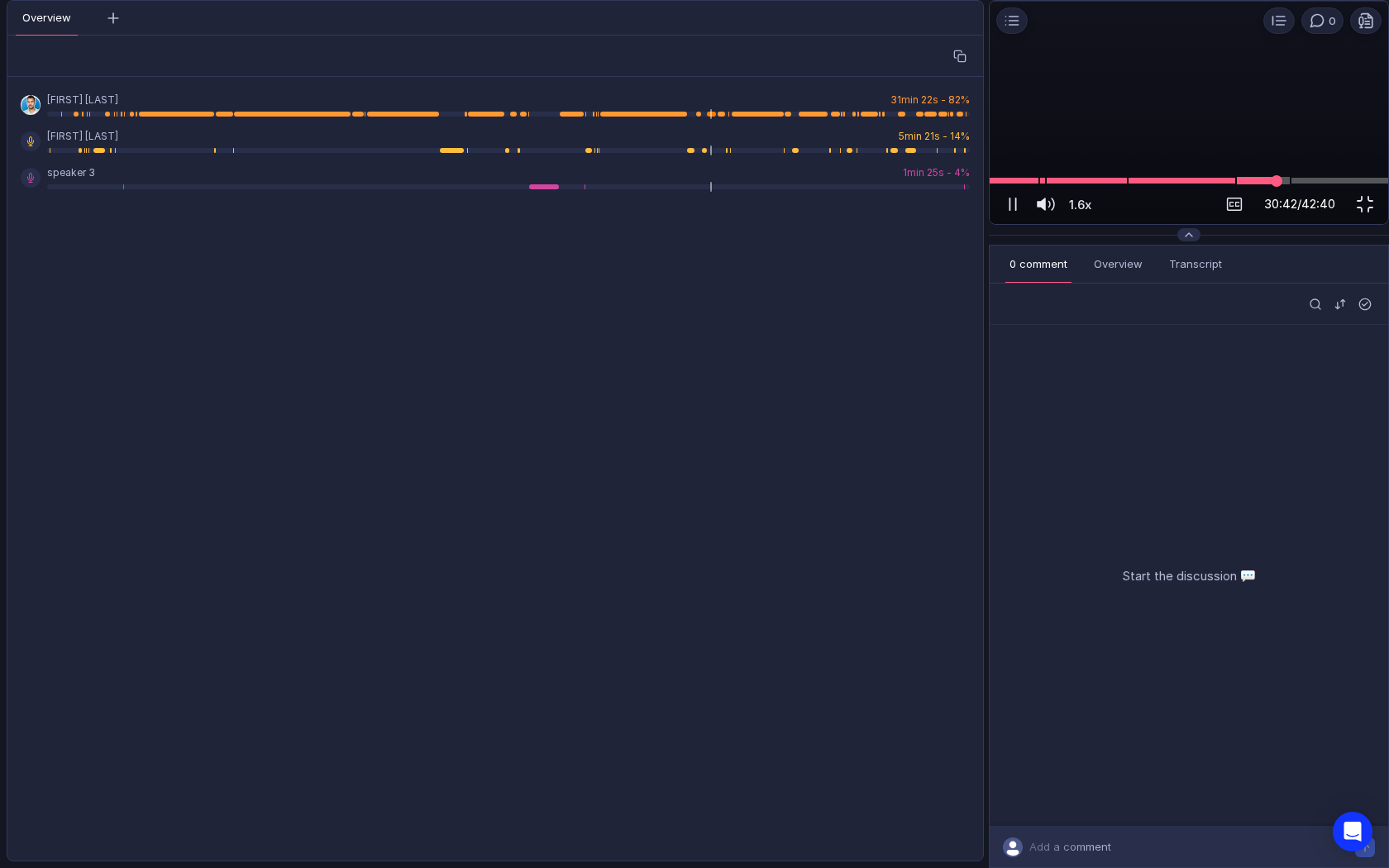 click at bounding box center (1189, 180) 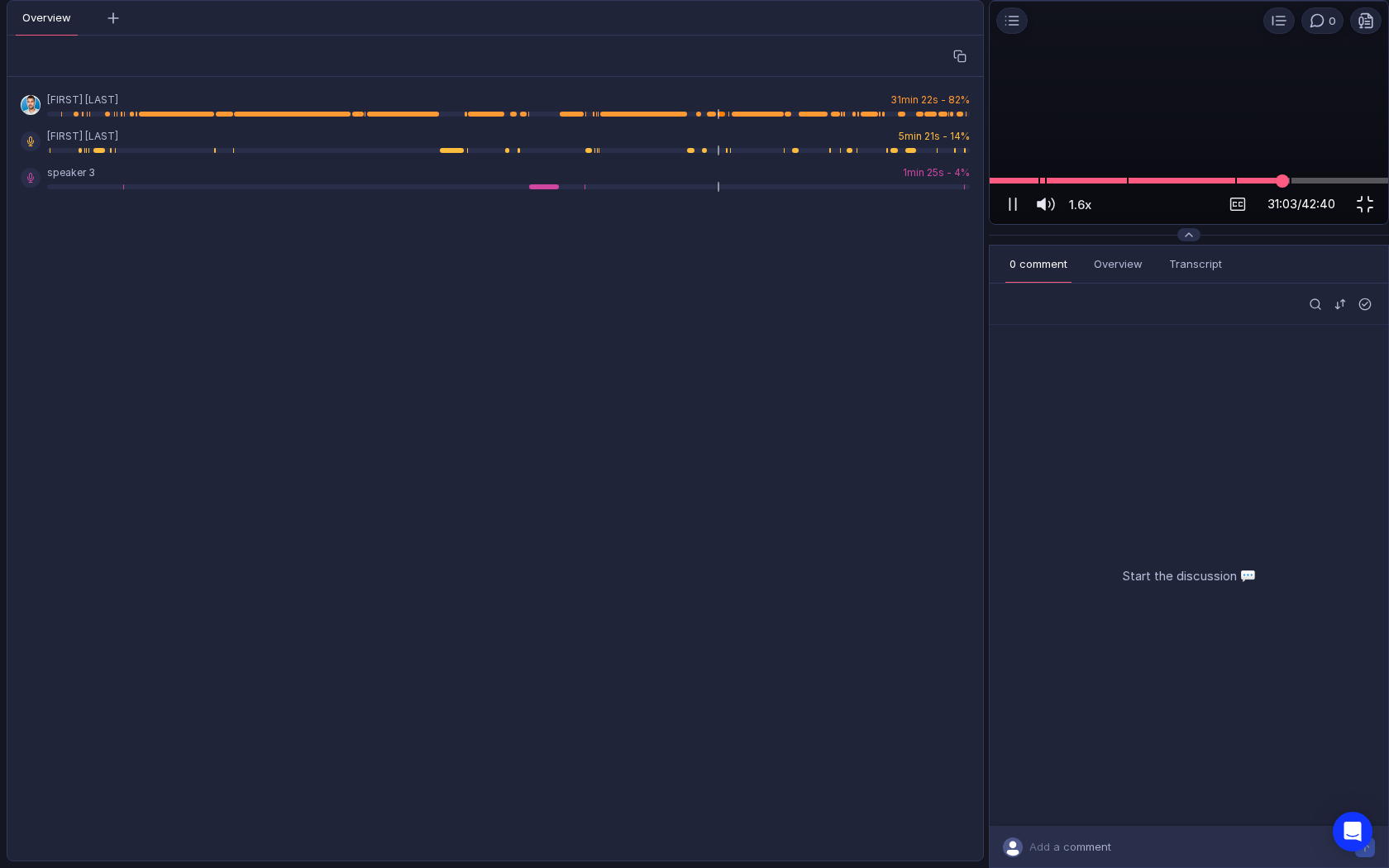 click at bounding box center (1189, 180) 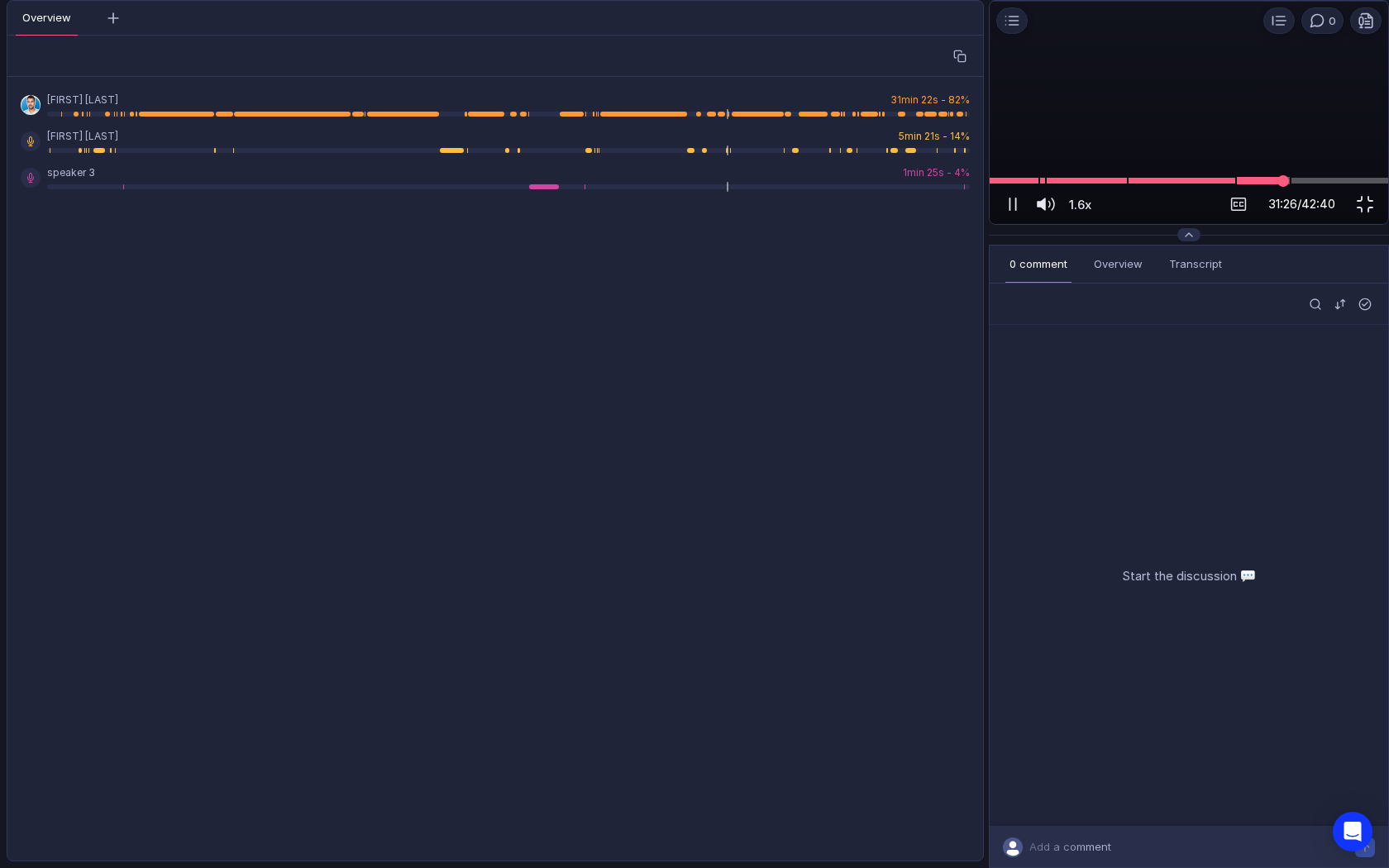click at bounding box center [1189, 180] 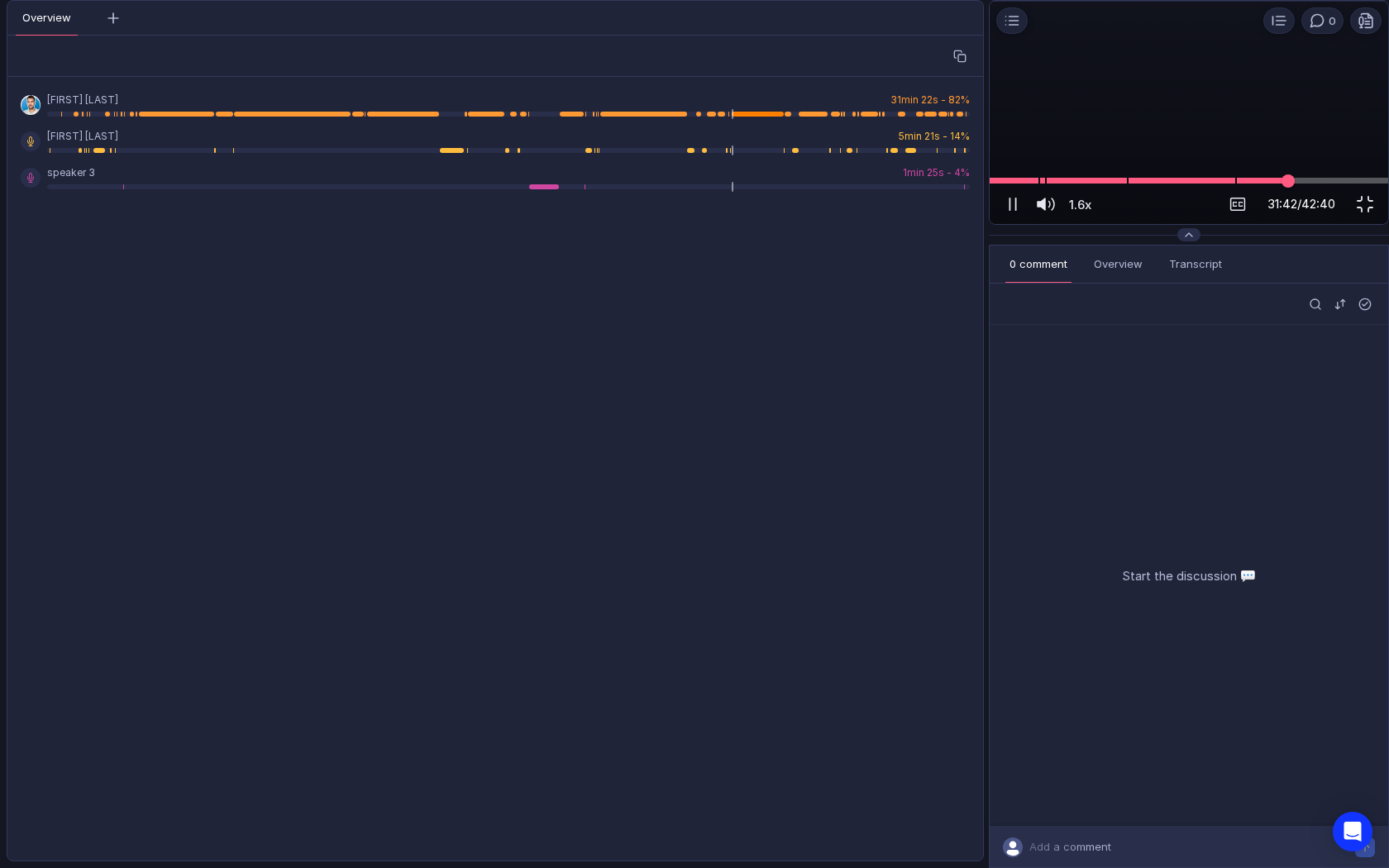 click at bounding box center [1189, 180] 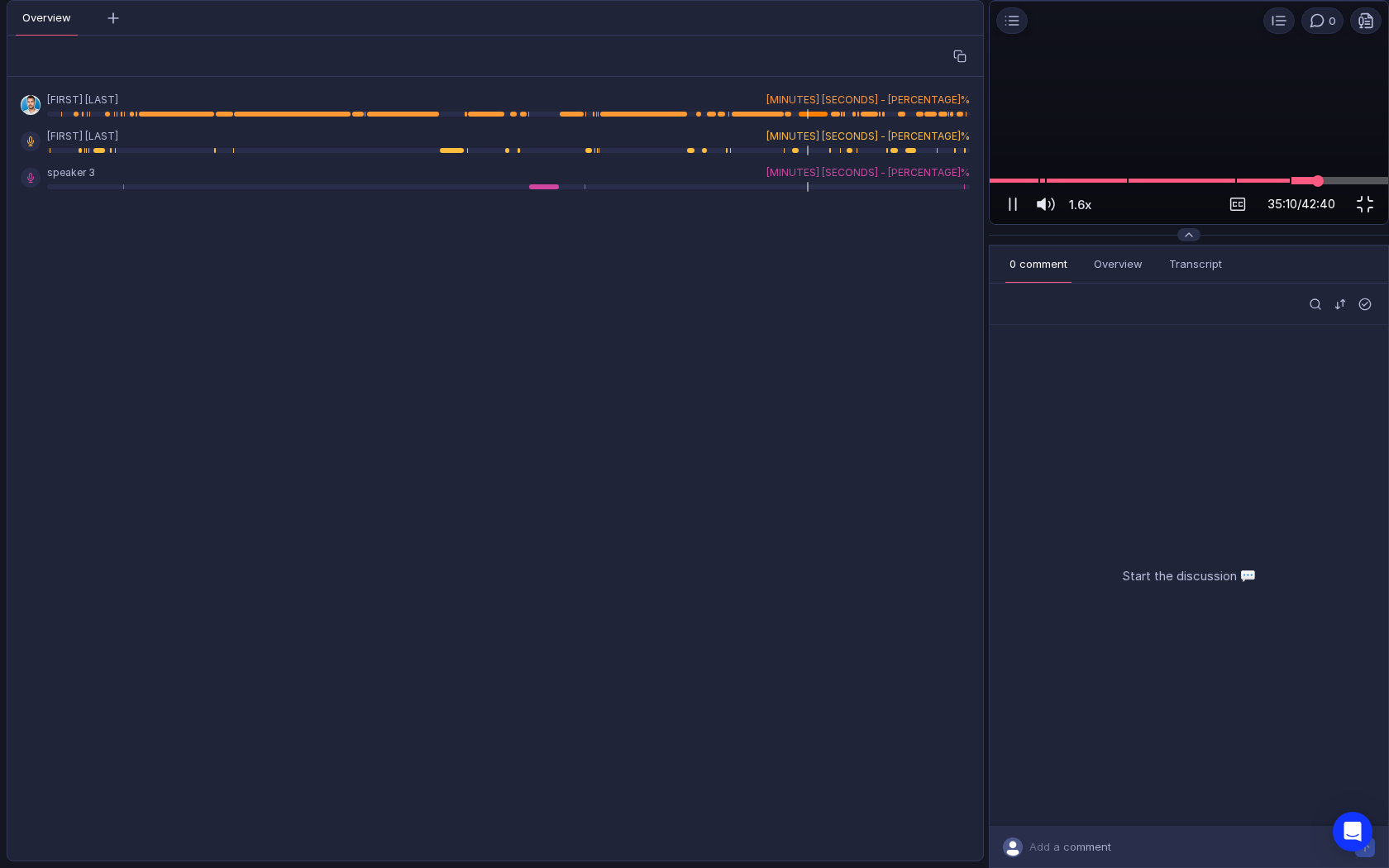 scroll, scrollTop: 0, scrollLeft: 0, axis: both 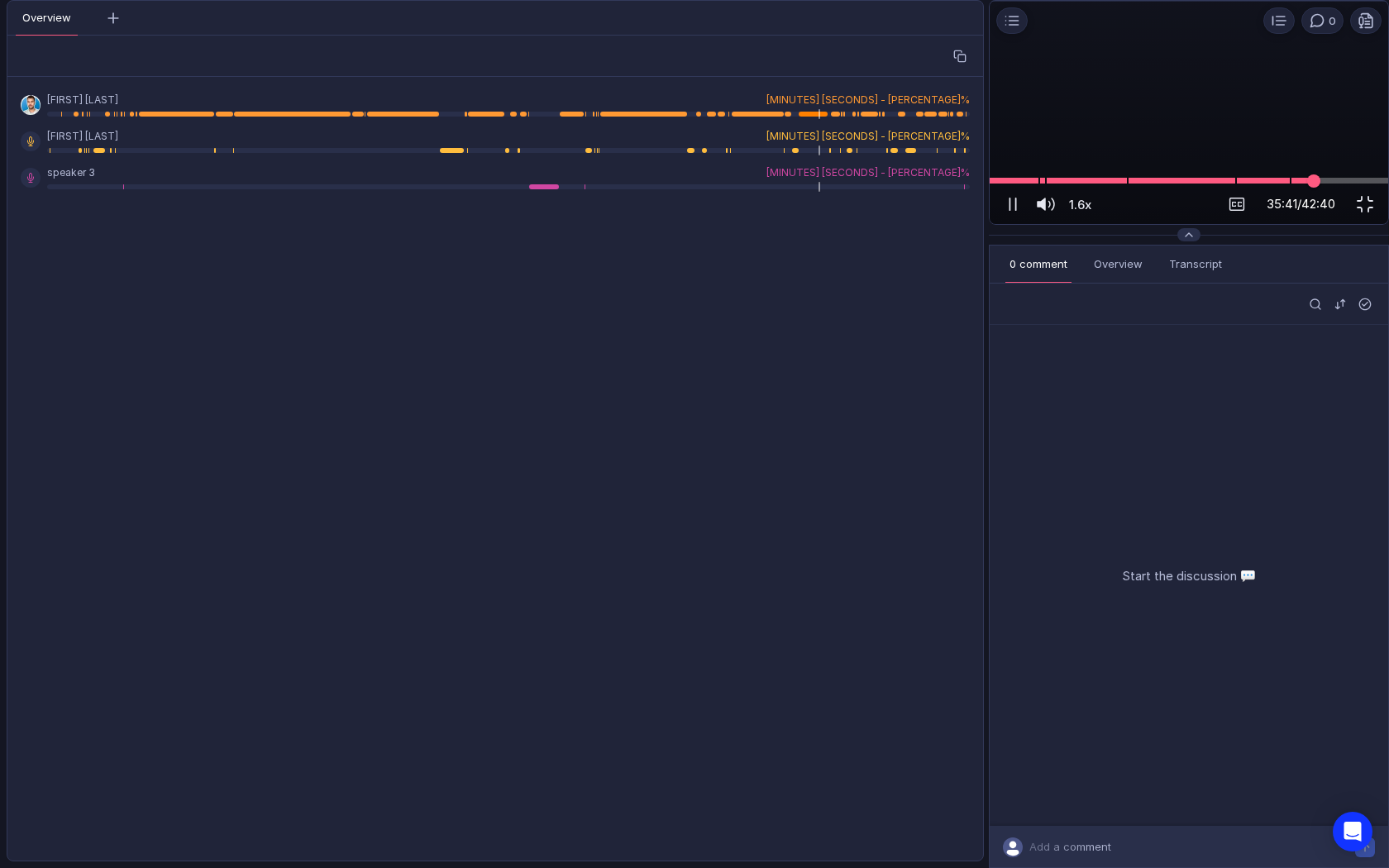 click at bounding box center [1189, 180] 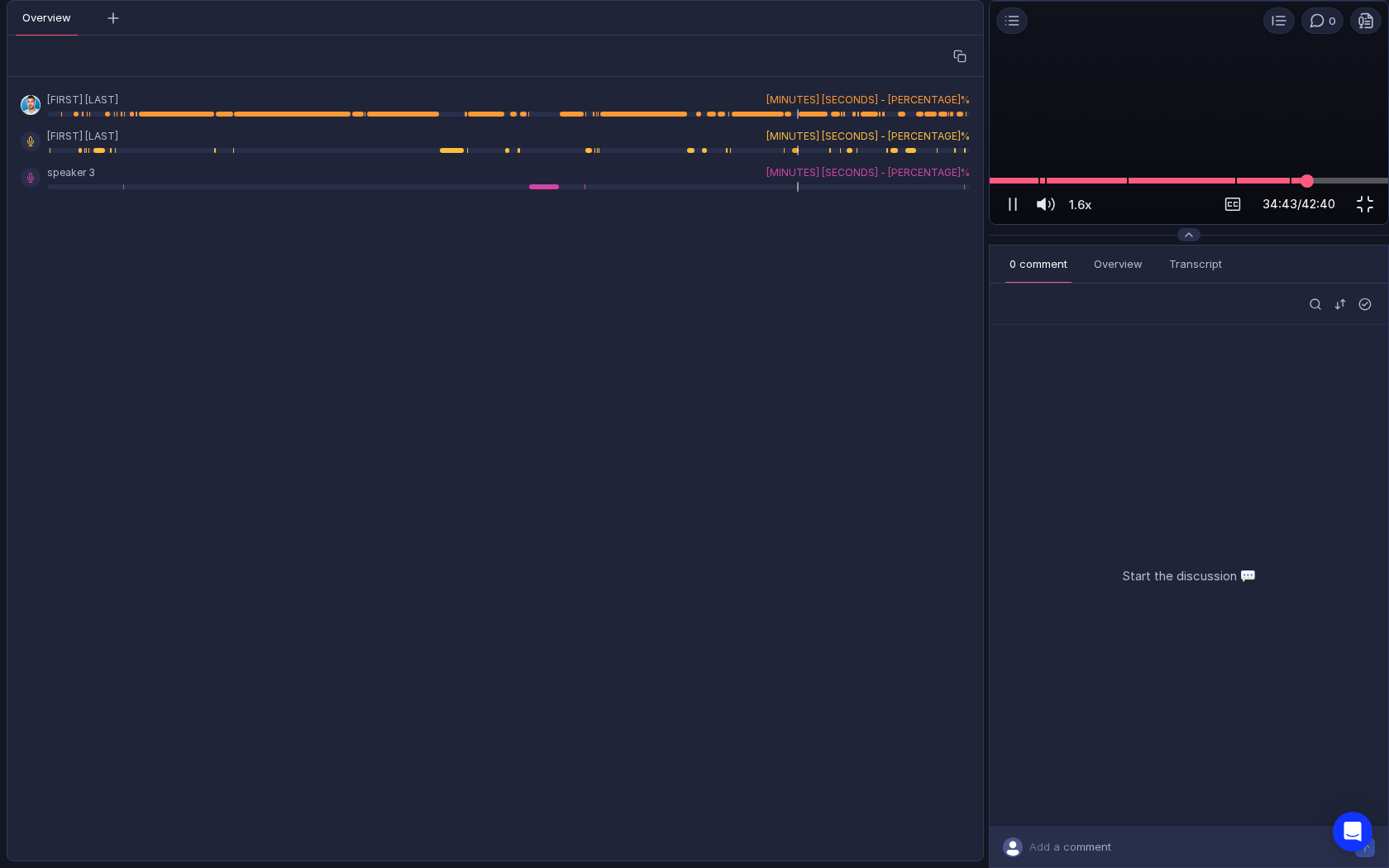 click at bounding box center (1189, 180) 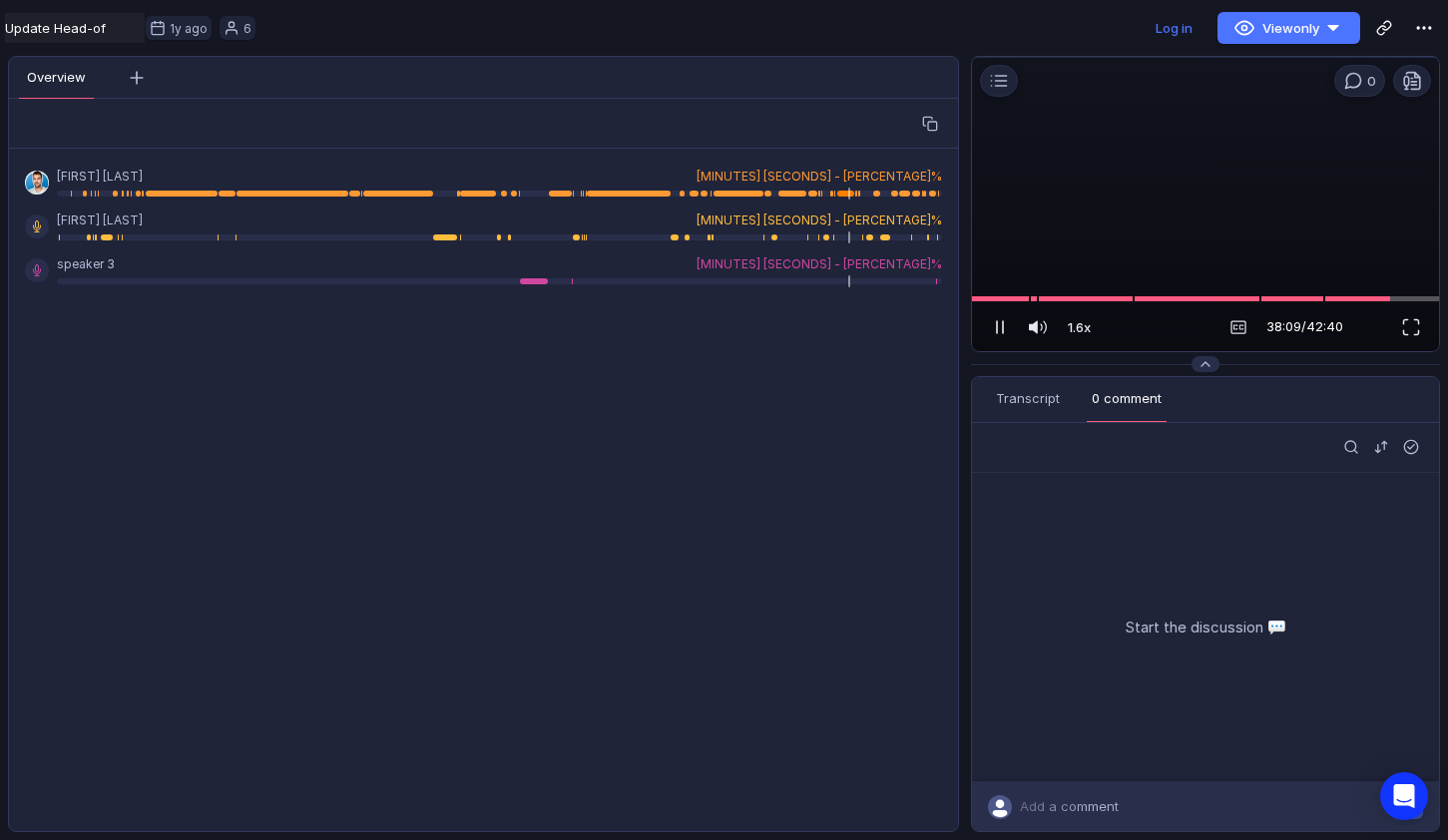 click at bounding box center (1003, 327) 